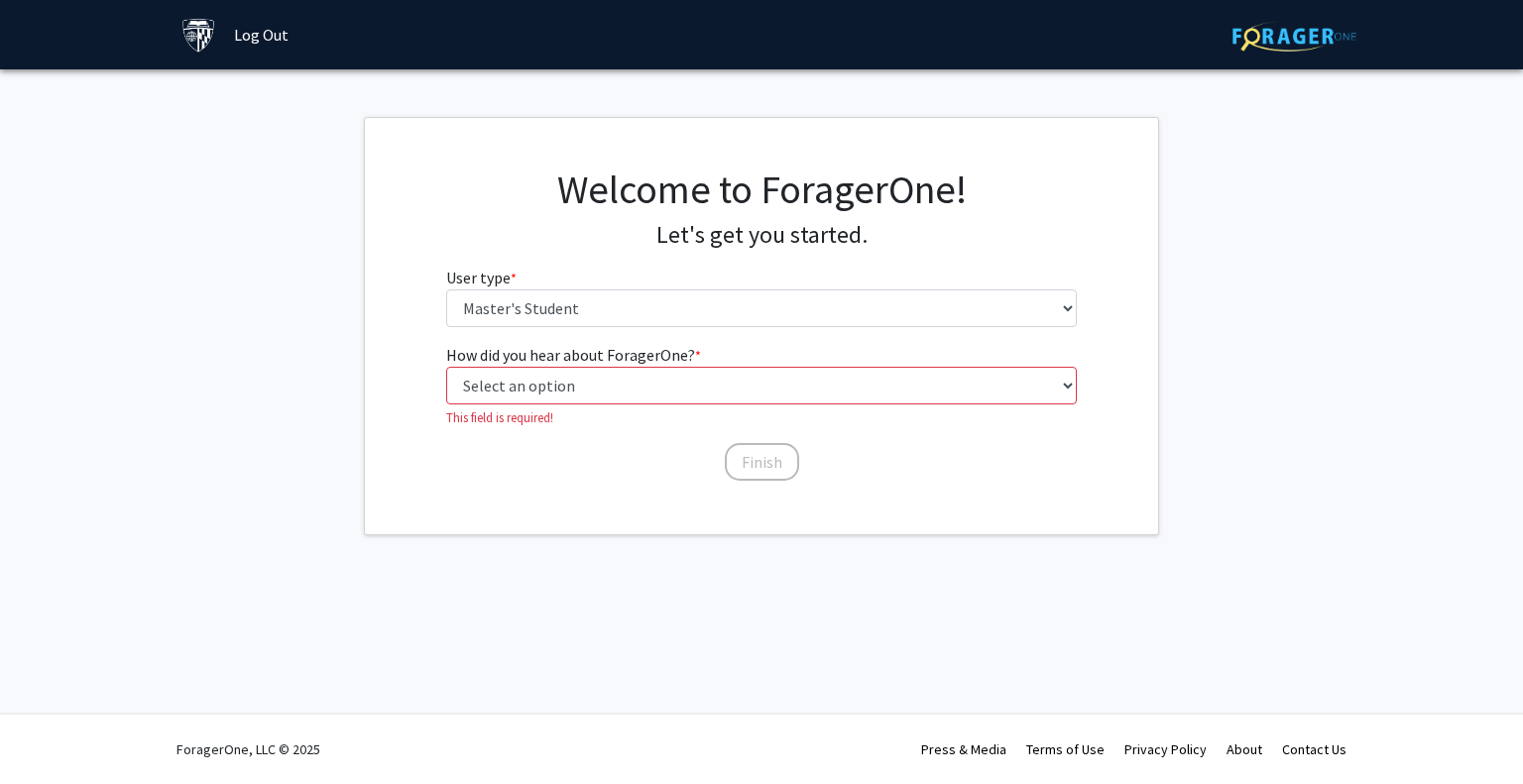 select on "2: masters" 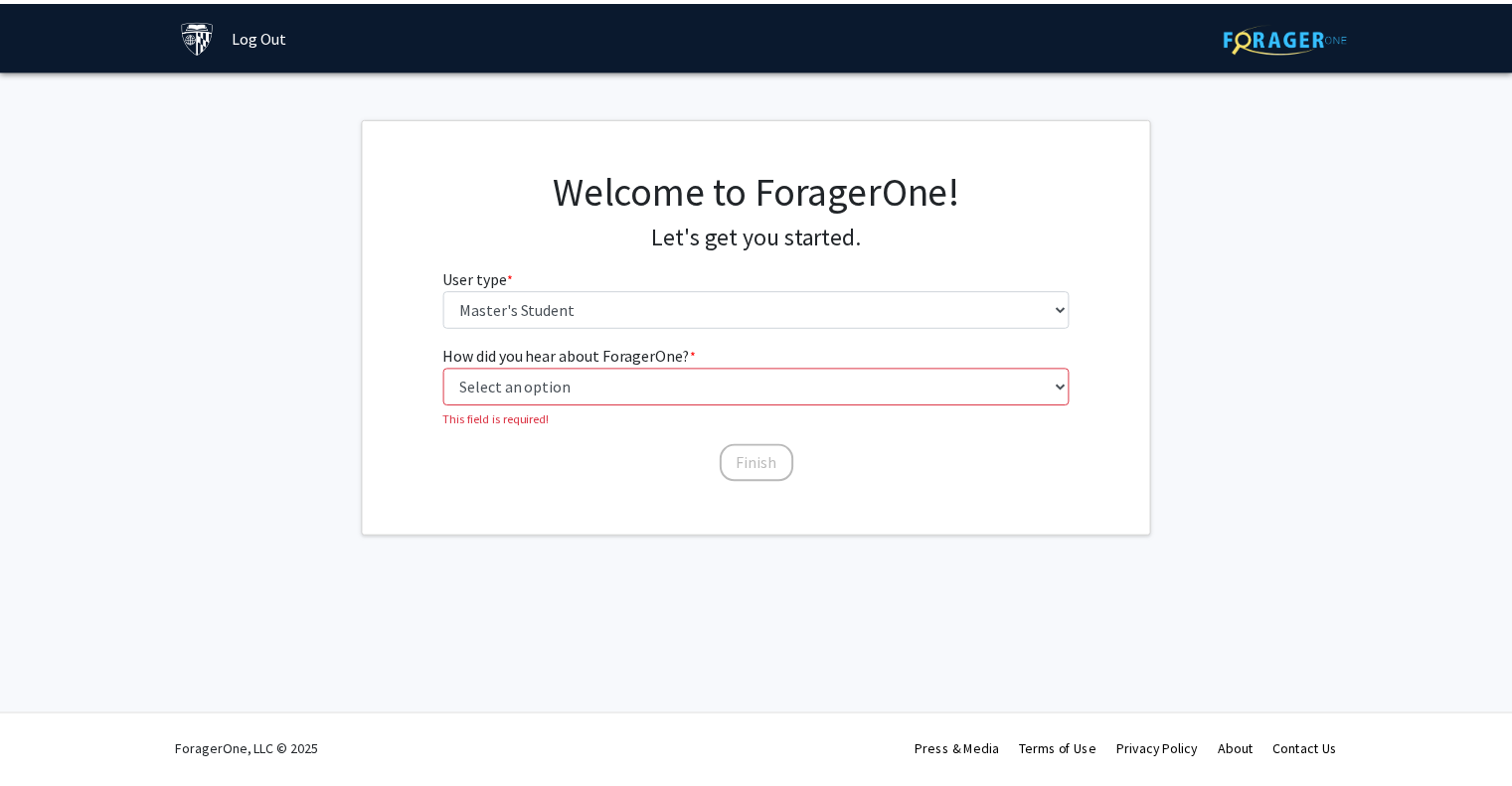 scroll, scrollTop: 0, scrollLeft: 0, axis: both 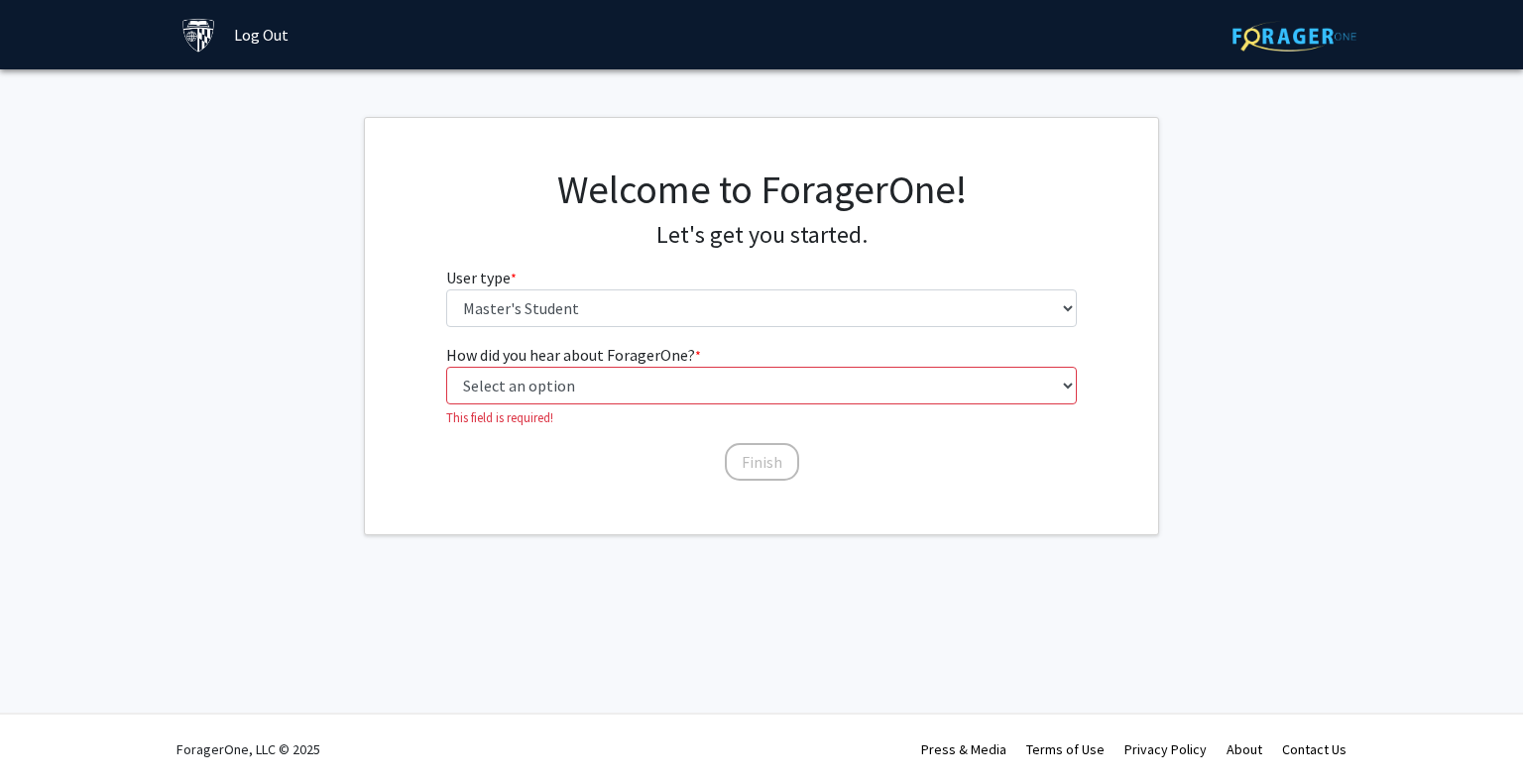 click on "Select an option  Peer/student recommendation   Faculty/staff recommendation   University website   University email or newsletter   Other" at bounding box center [762, 386] 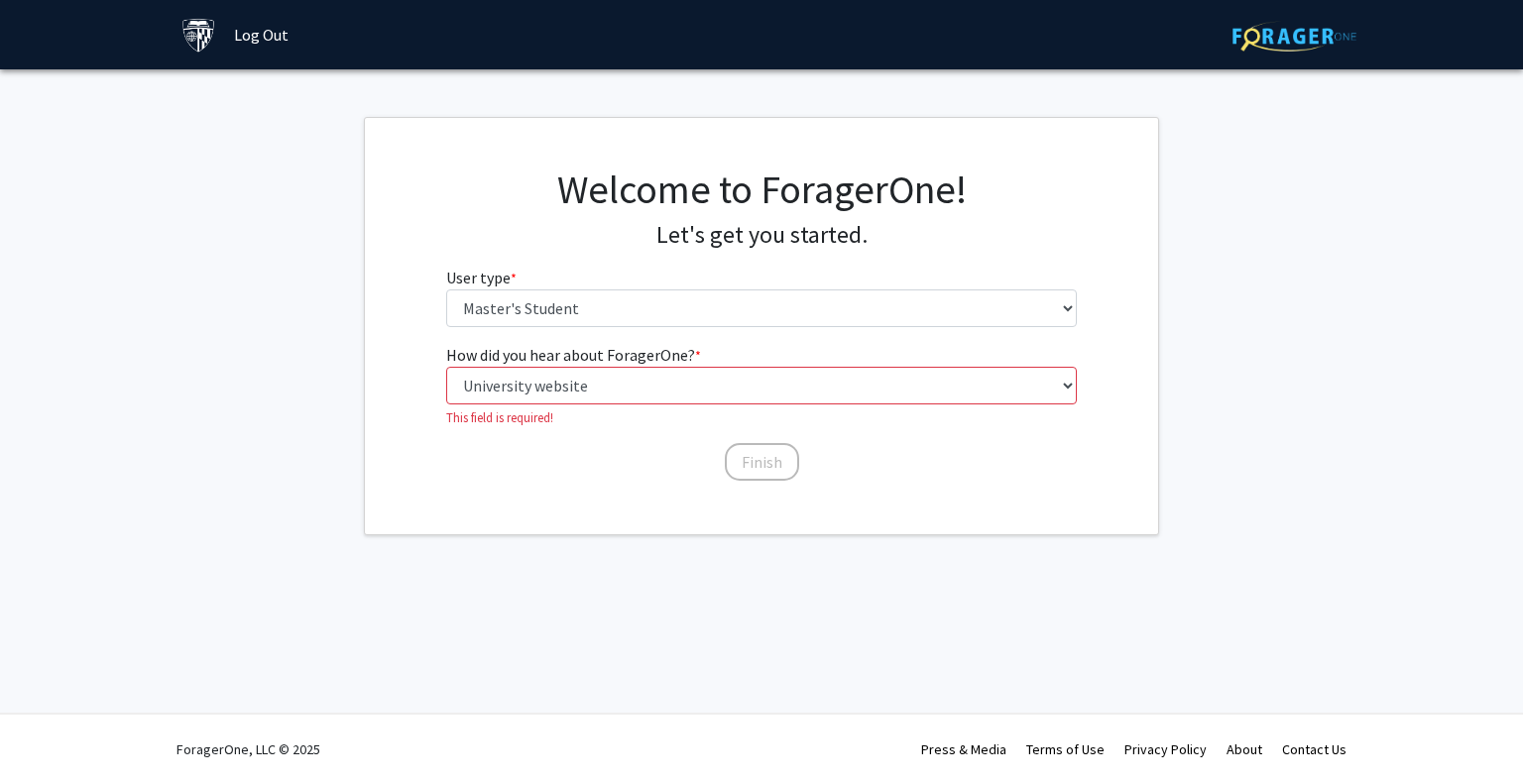 click on "Select an option  Peer/student recommendation   Faculty/staff recommendation   University website   University email or newsletter   Other" at bounding box center (762, 386) 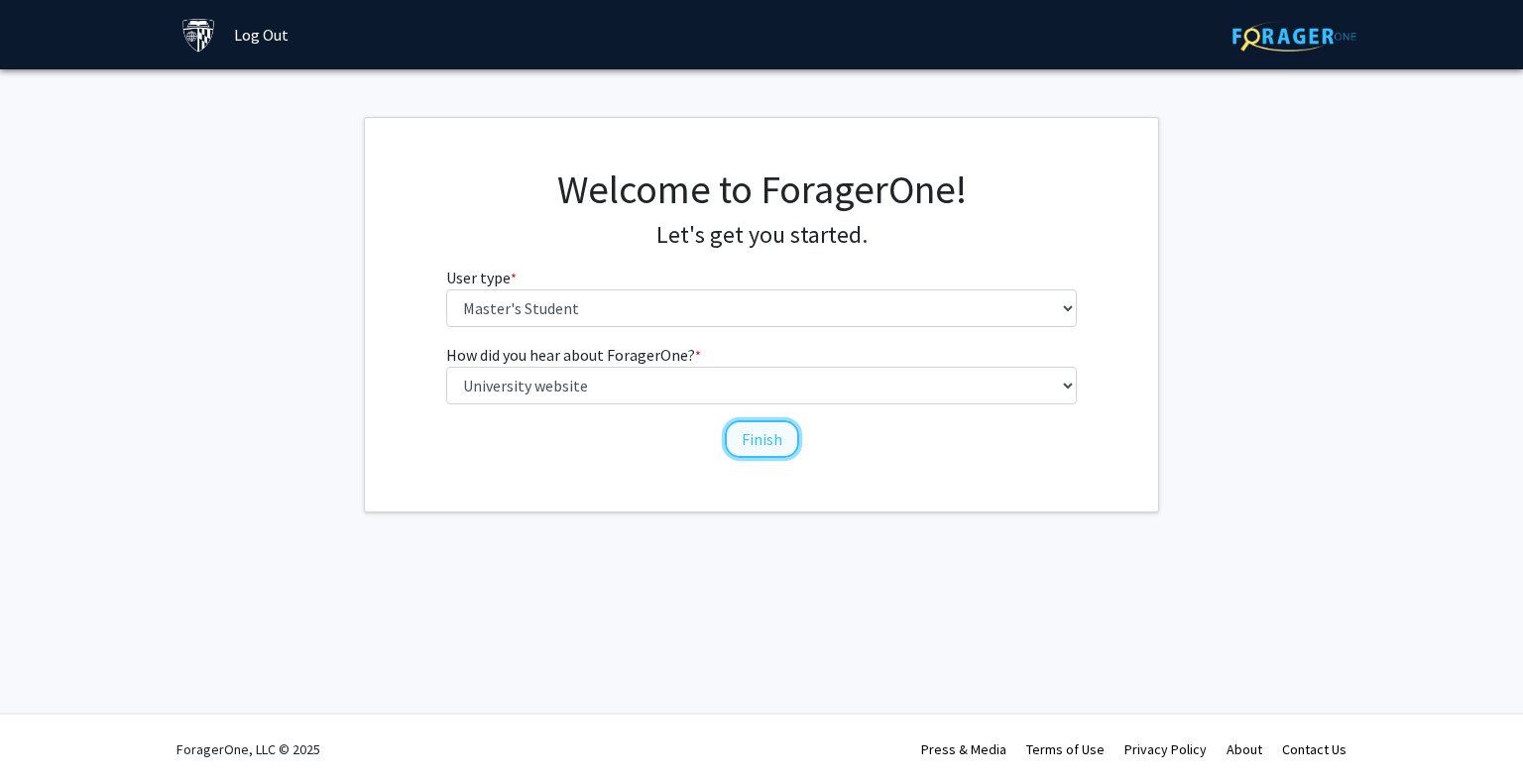 click on "Finish" 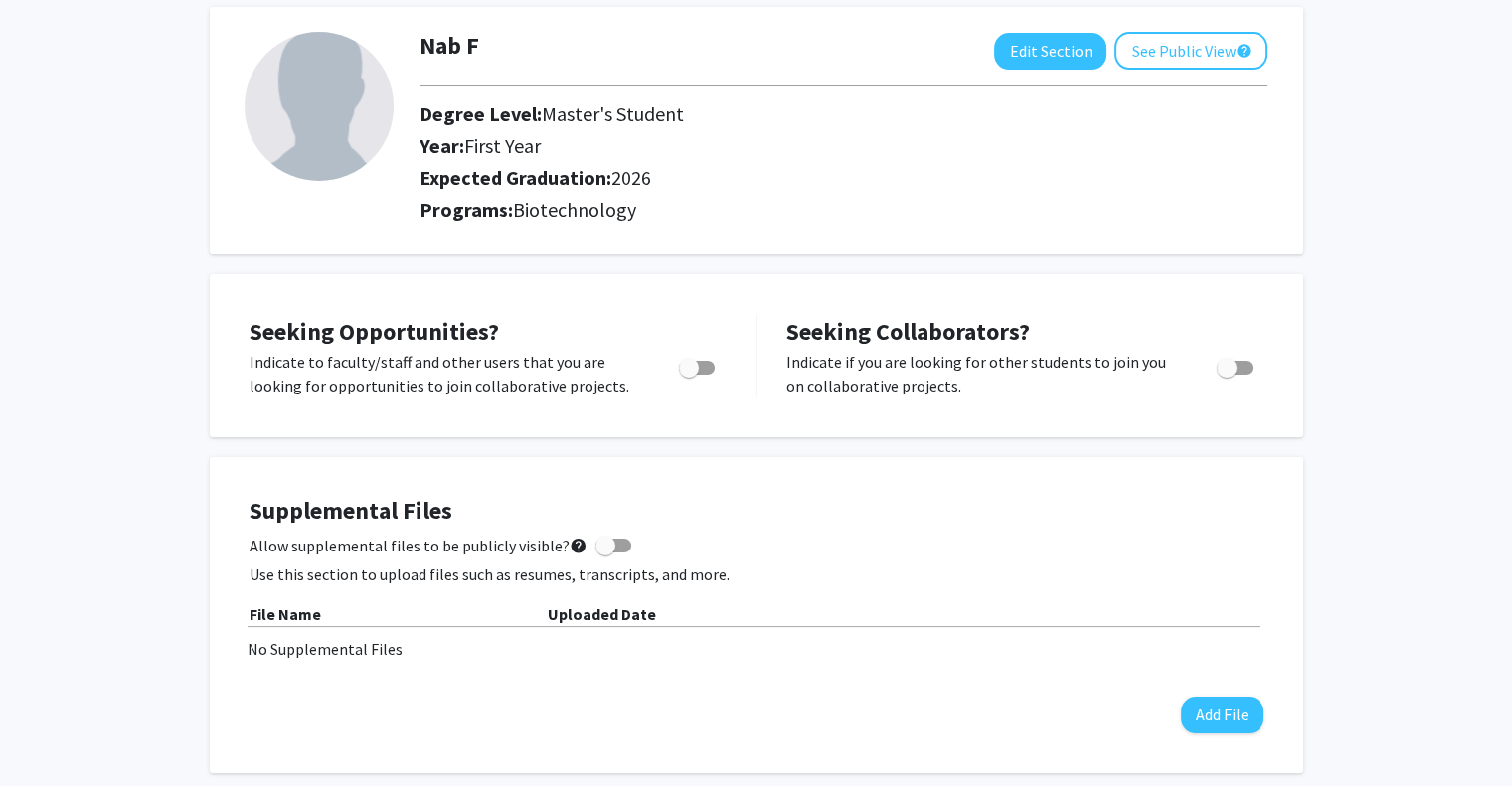 scroll, scrollTop: 104, scrollLeft: 0, axis: vertical 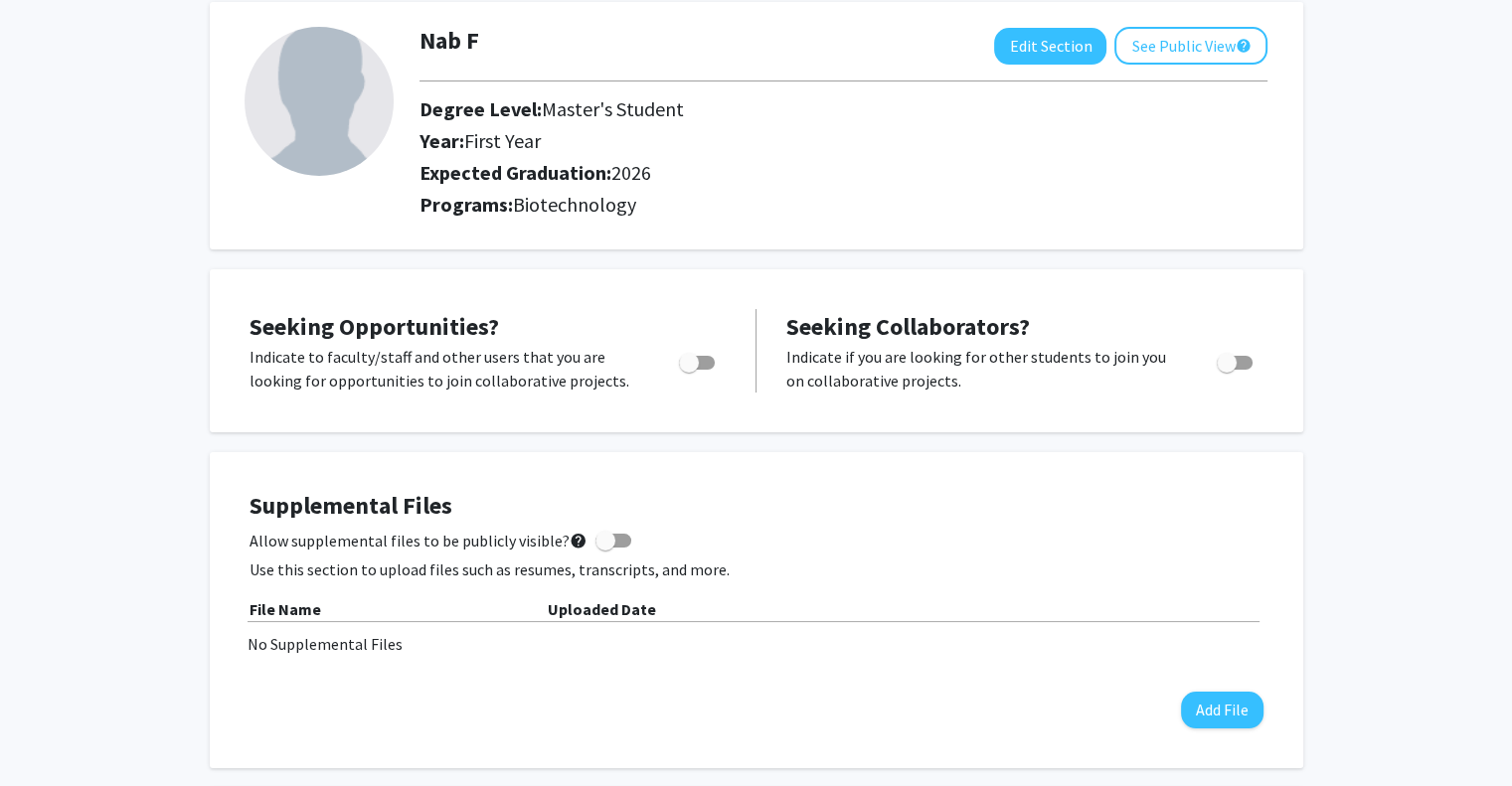 click at bounding box center [697, 363] 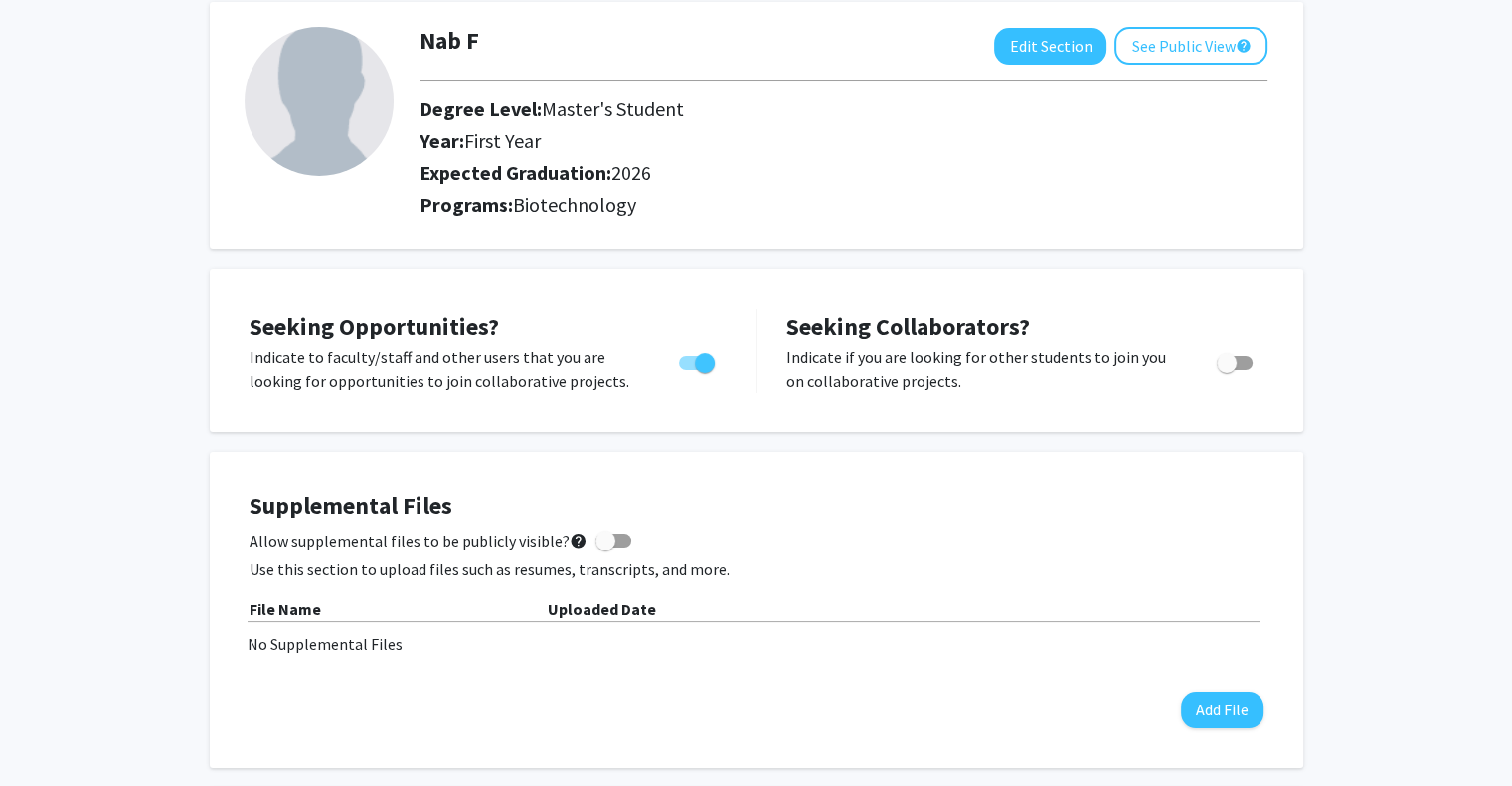 scroll, scrollTop: 0, scrollLeft: 0, axis: both 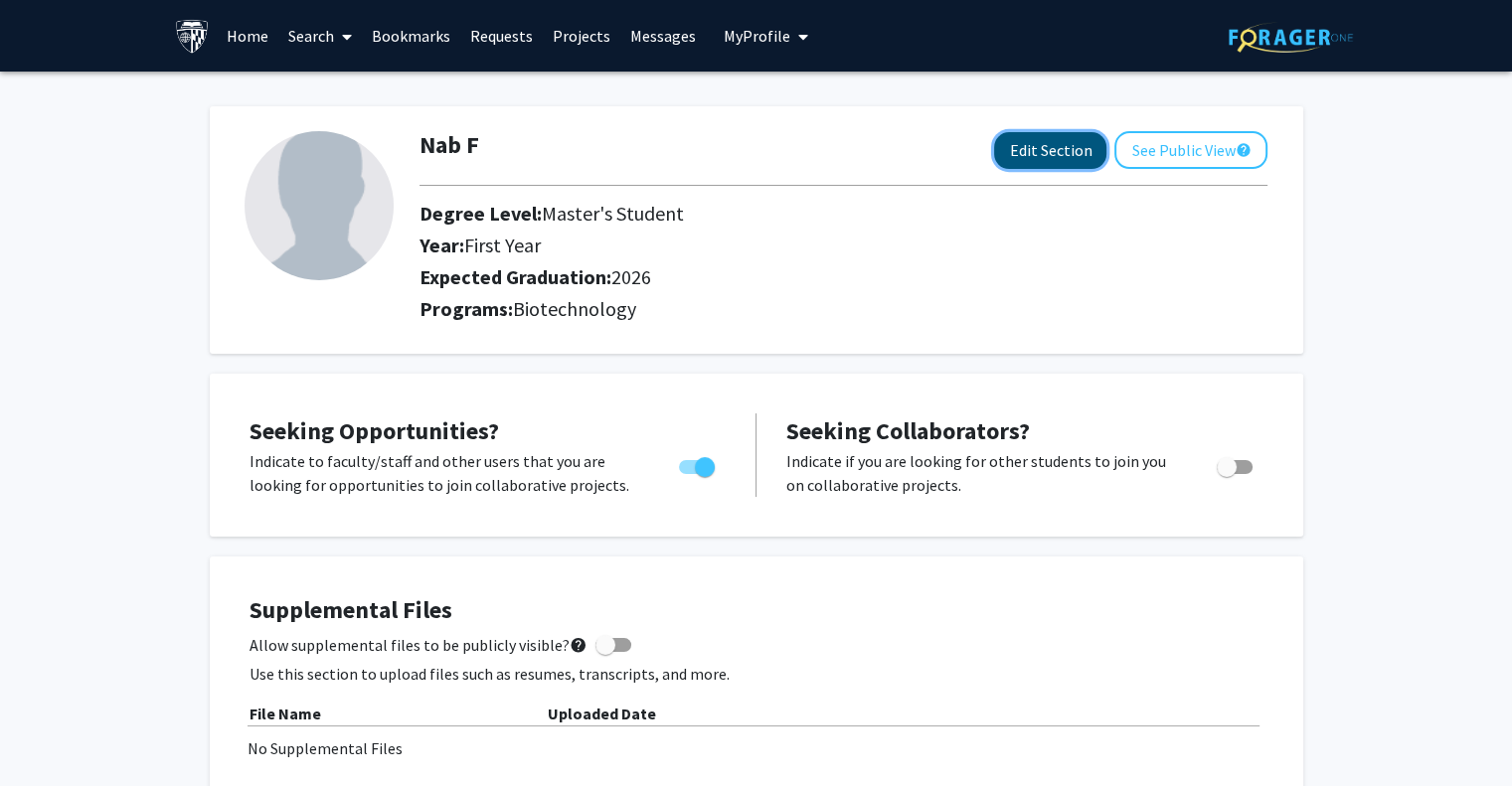 click on "Edit Section" 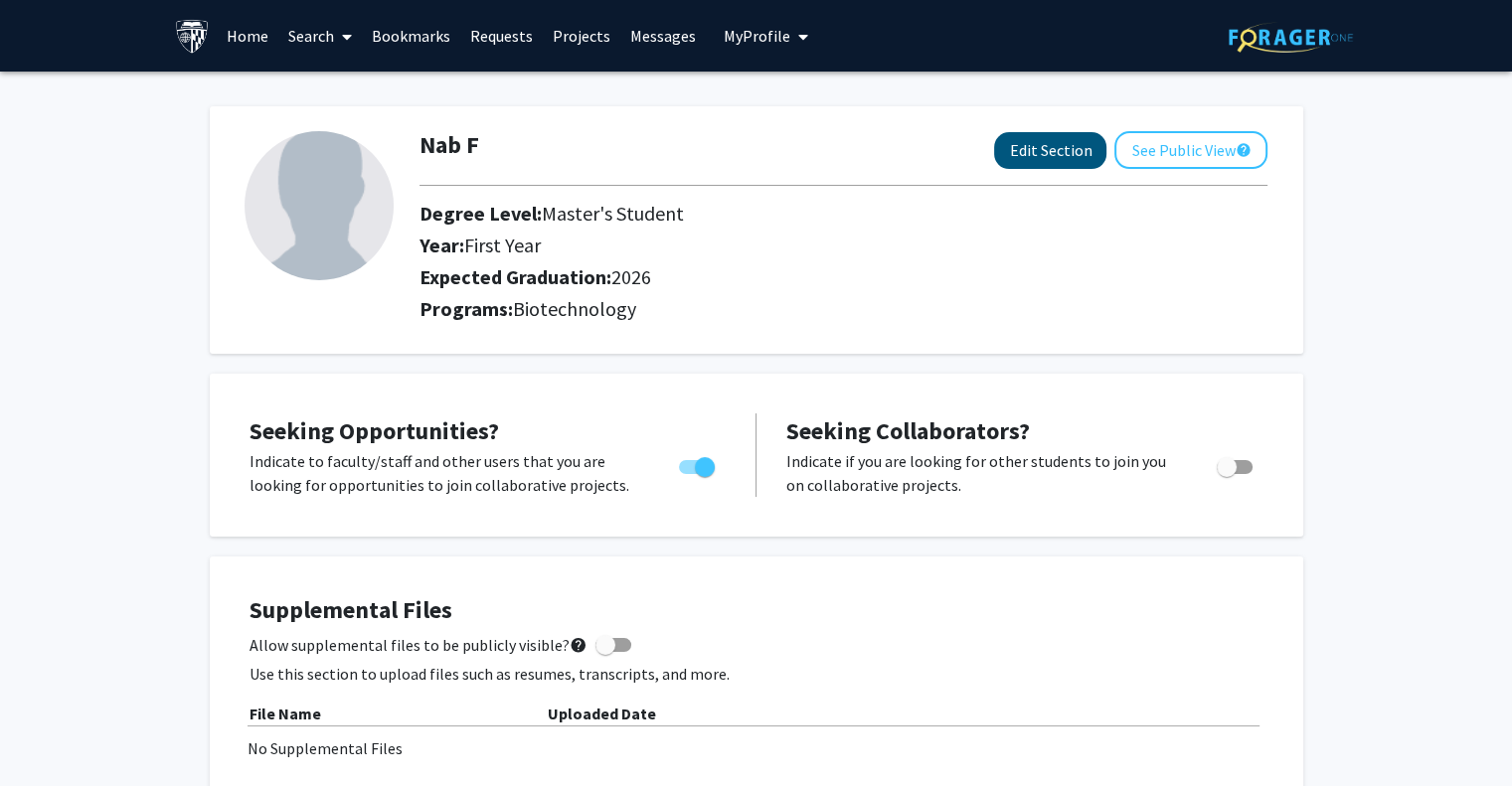 select on "first_year" 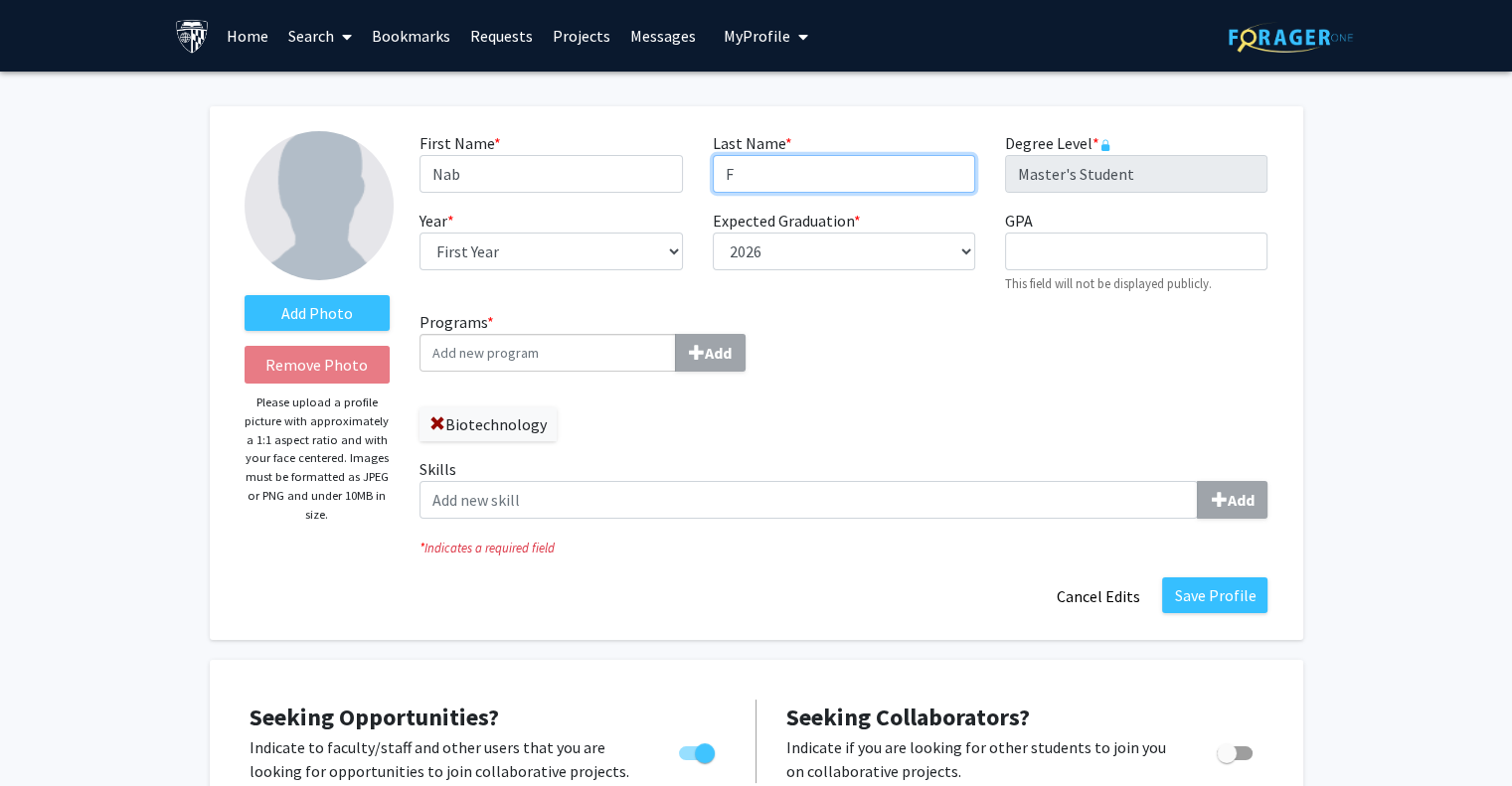 click on "F" at bounding box center [844, 174] 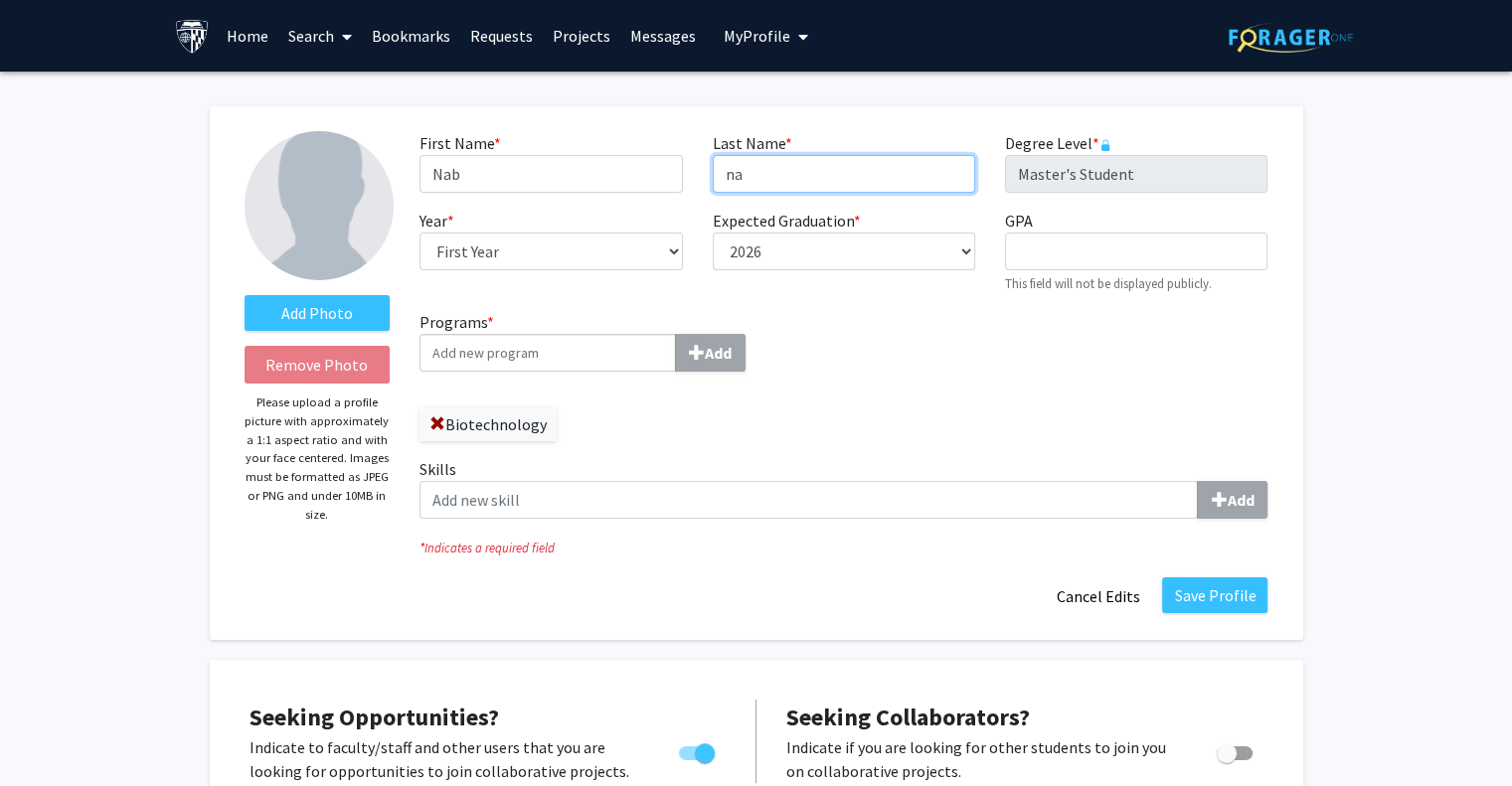 type on "n" 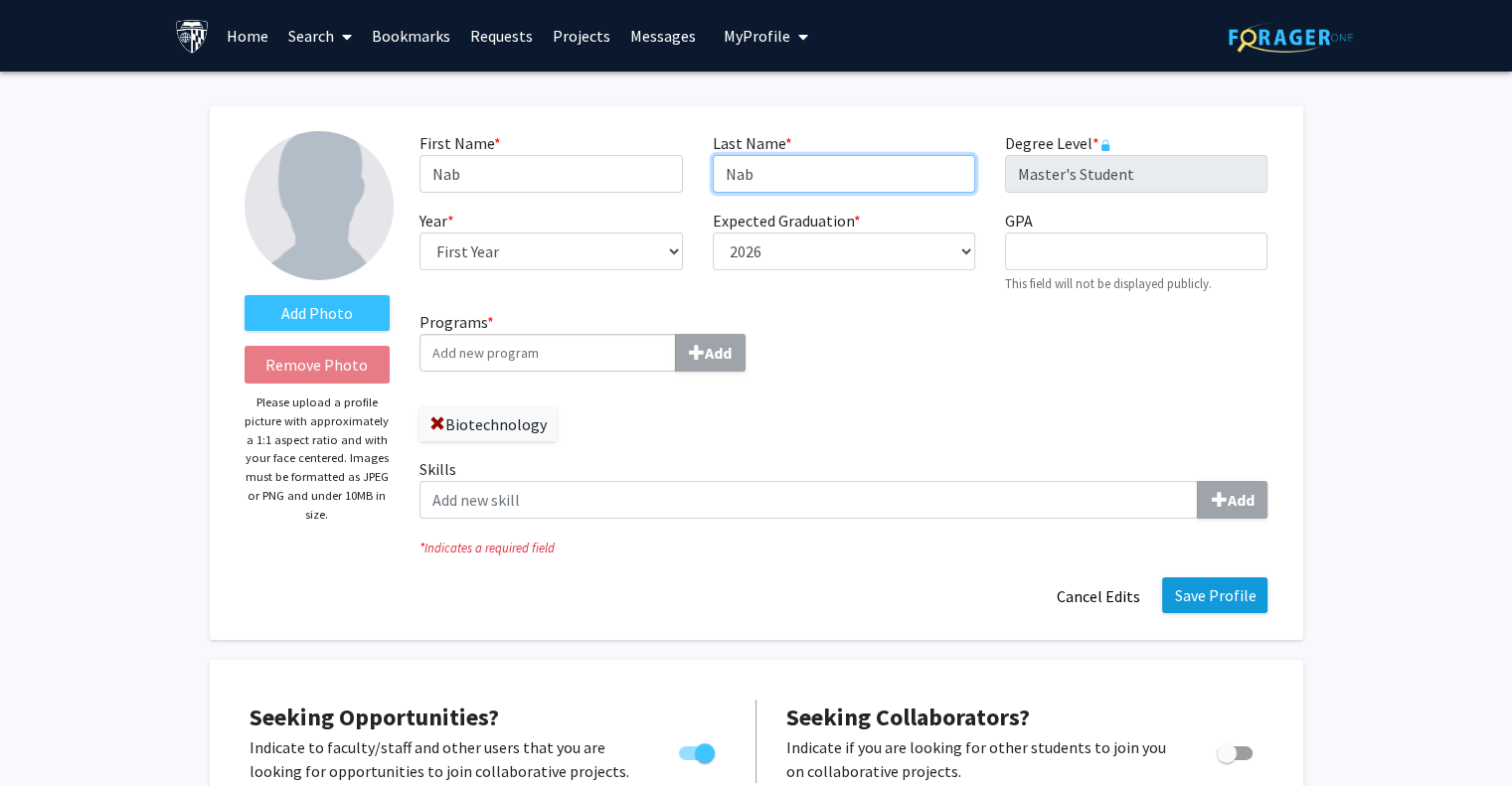 type on "Nab" 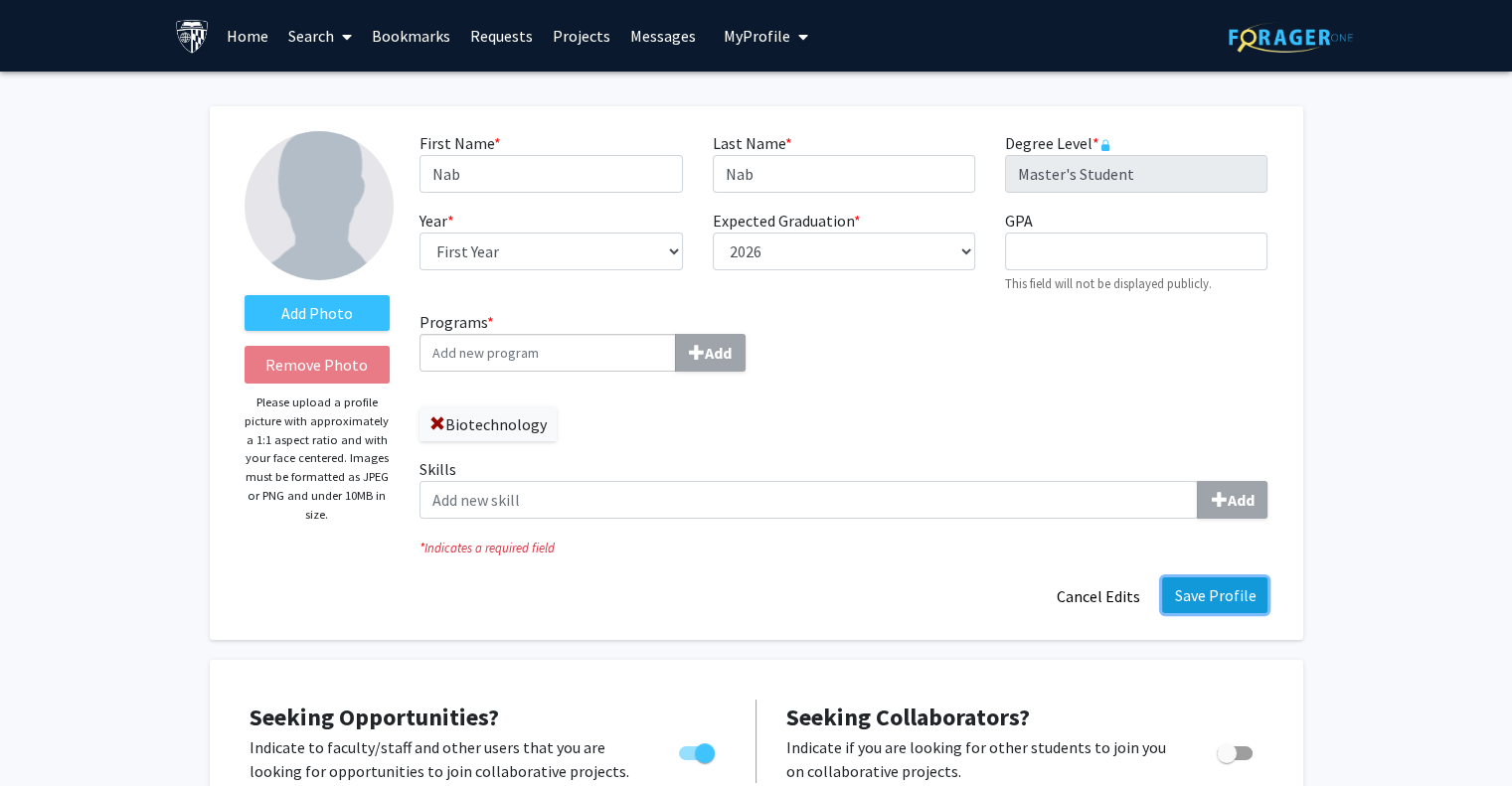click on "Save Profile" 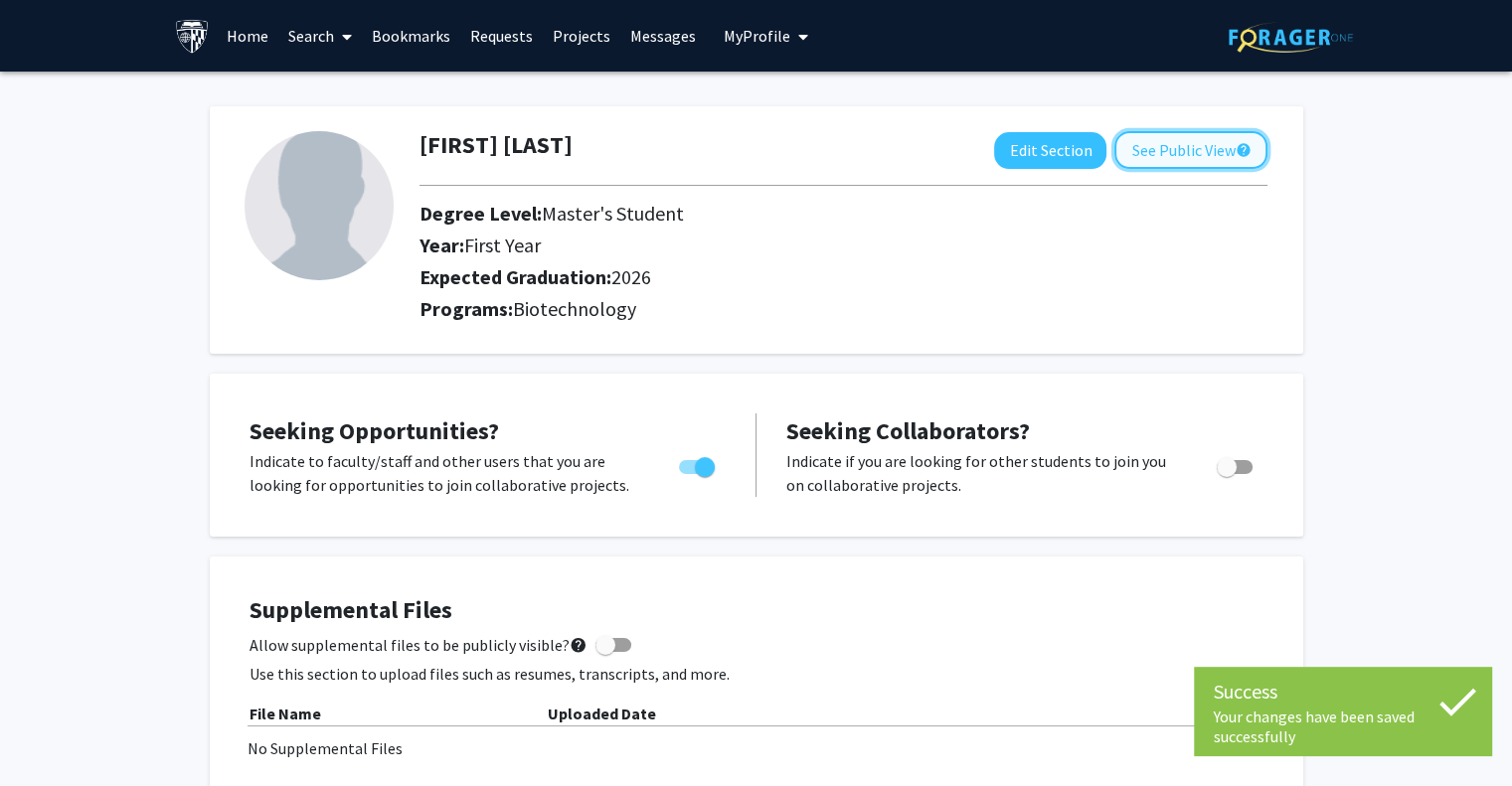 click on "See Public View  help" 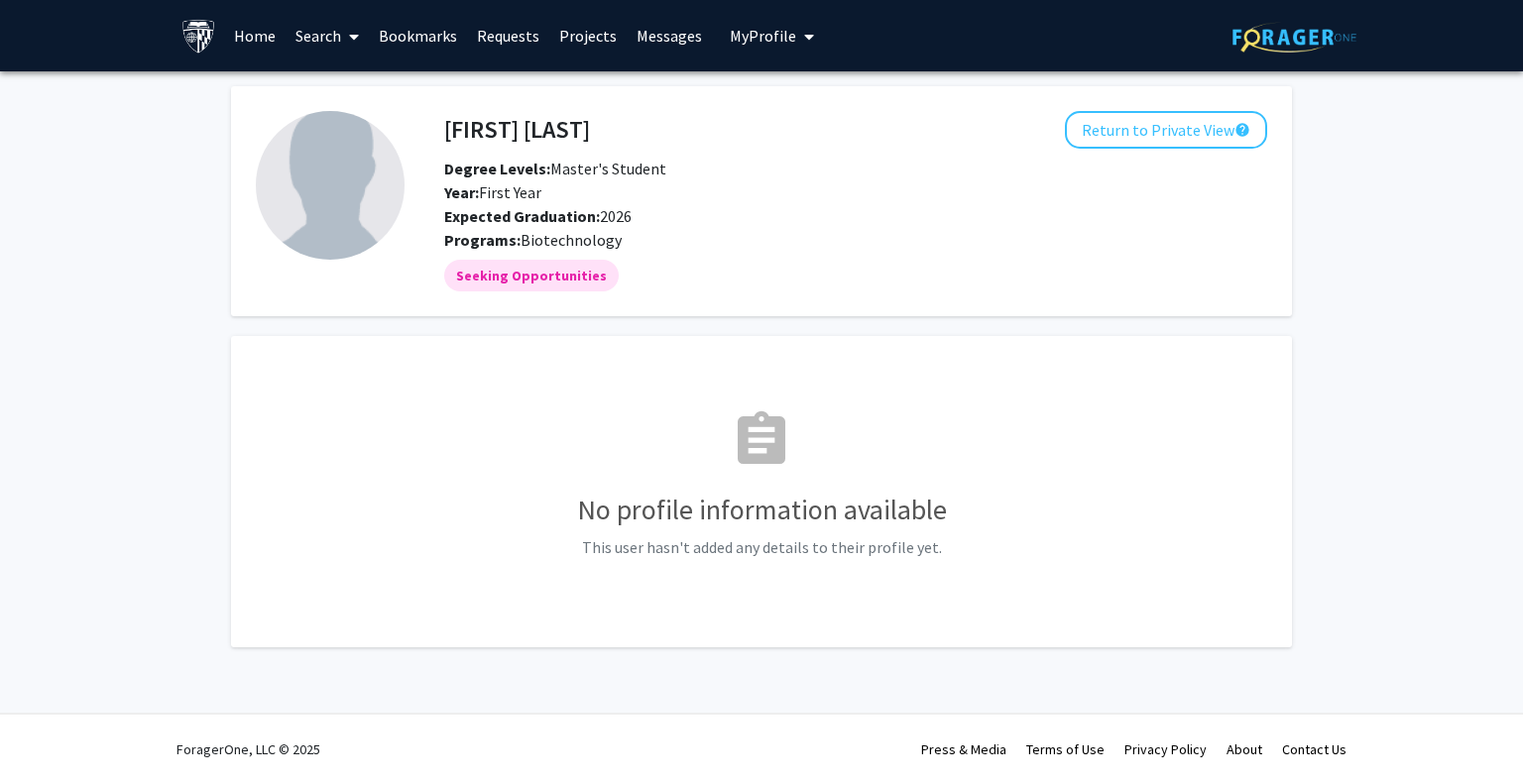 click on "[FIRST] [LAST] Return to Private View help Degree Levels: Master's Student Year: First Year Expected Graduation: 2026 Programs: Biotechnology Seeking Opportunities assignment No profile information available This user hasn't added any details to their profile yet." 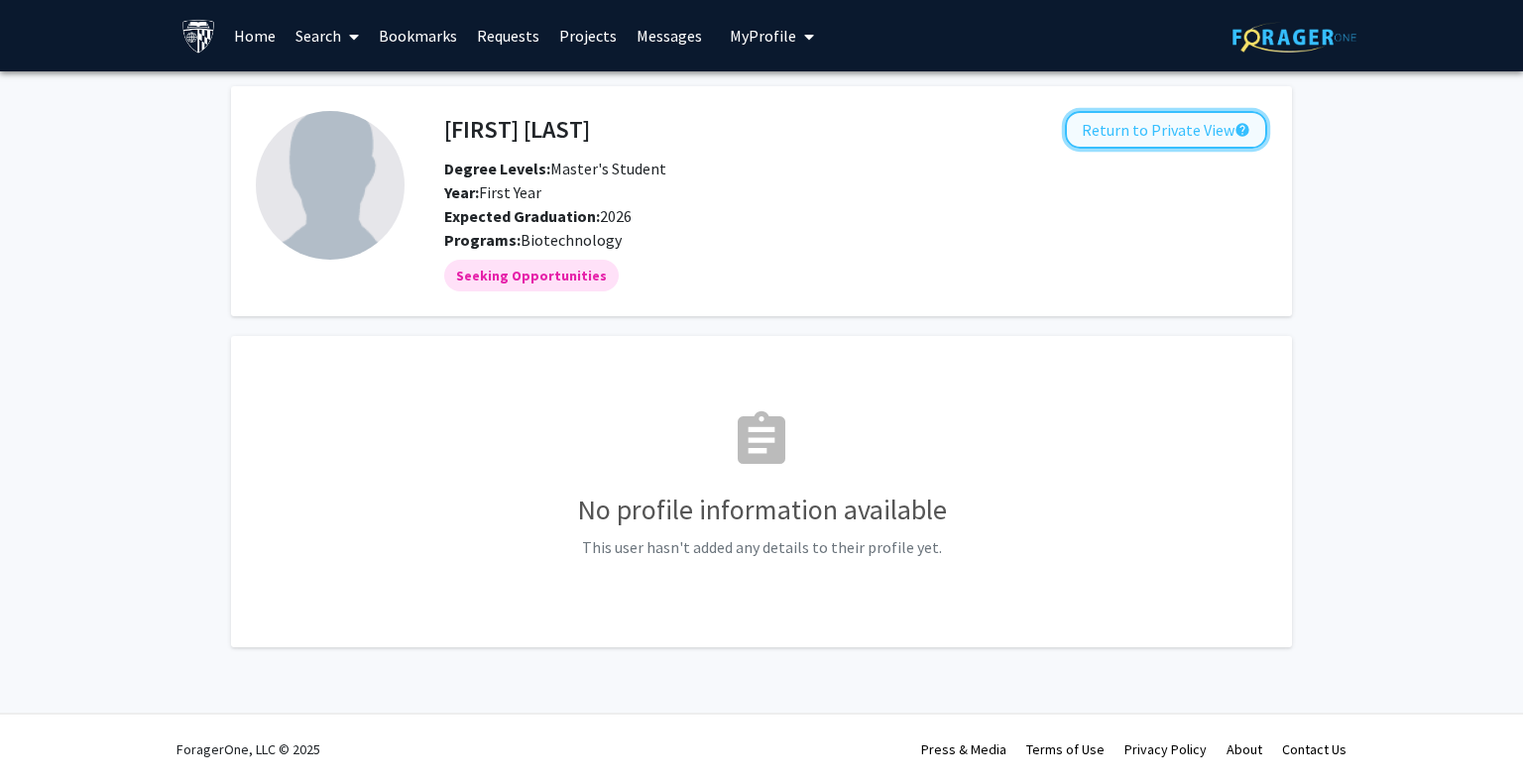 click on "Return to Private View  help" 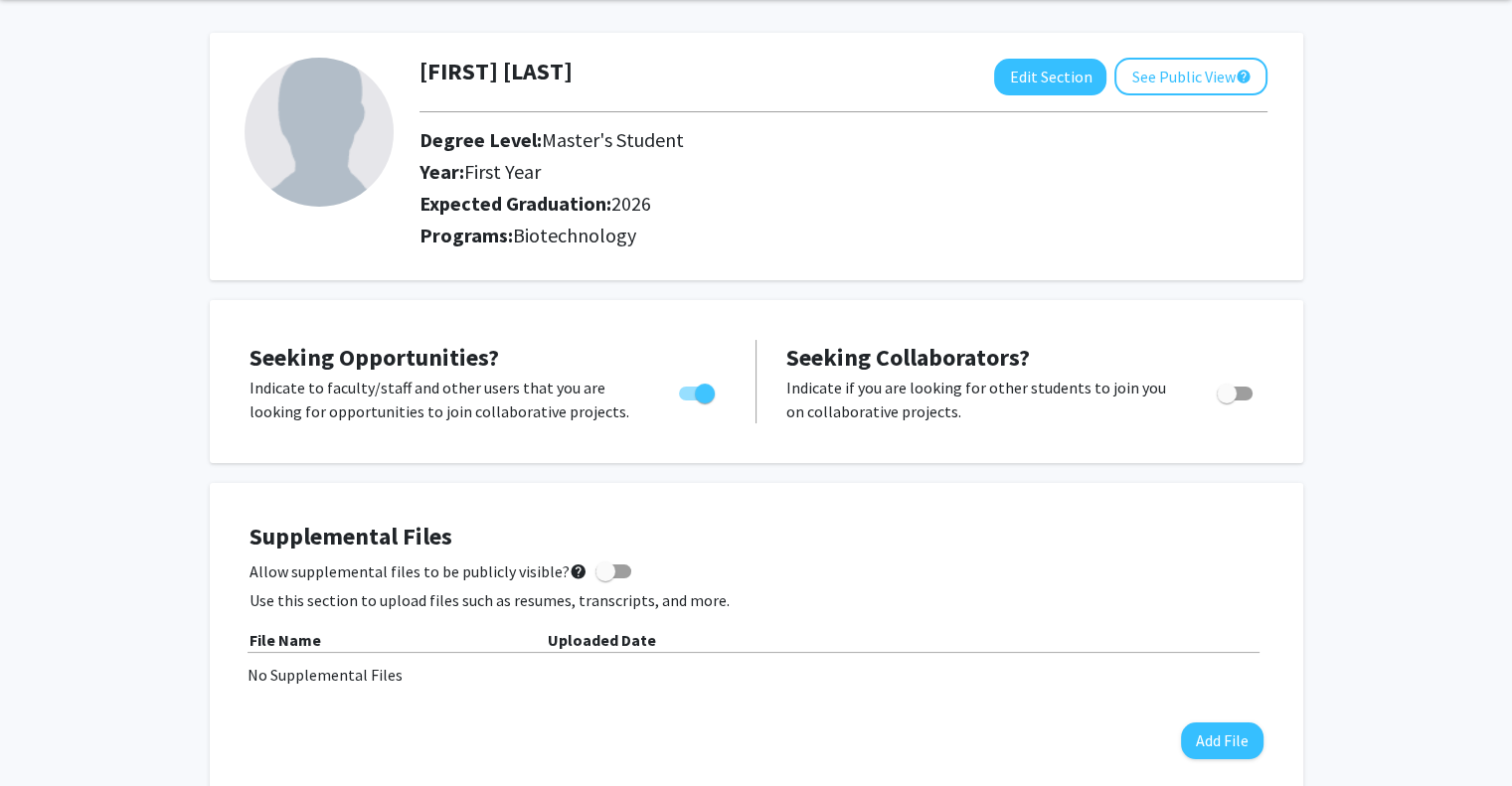 scroll, scrollTop: 0, scrollLeft: 0, axis: both 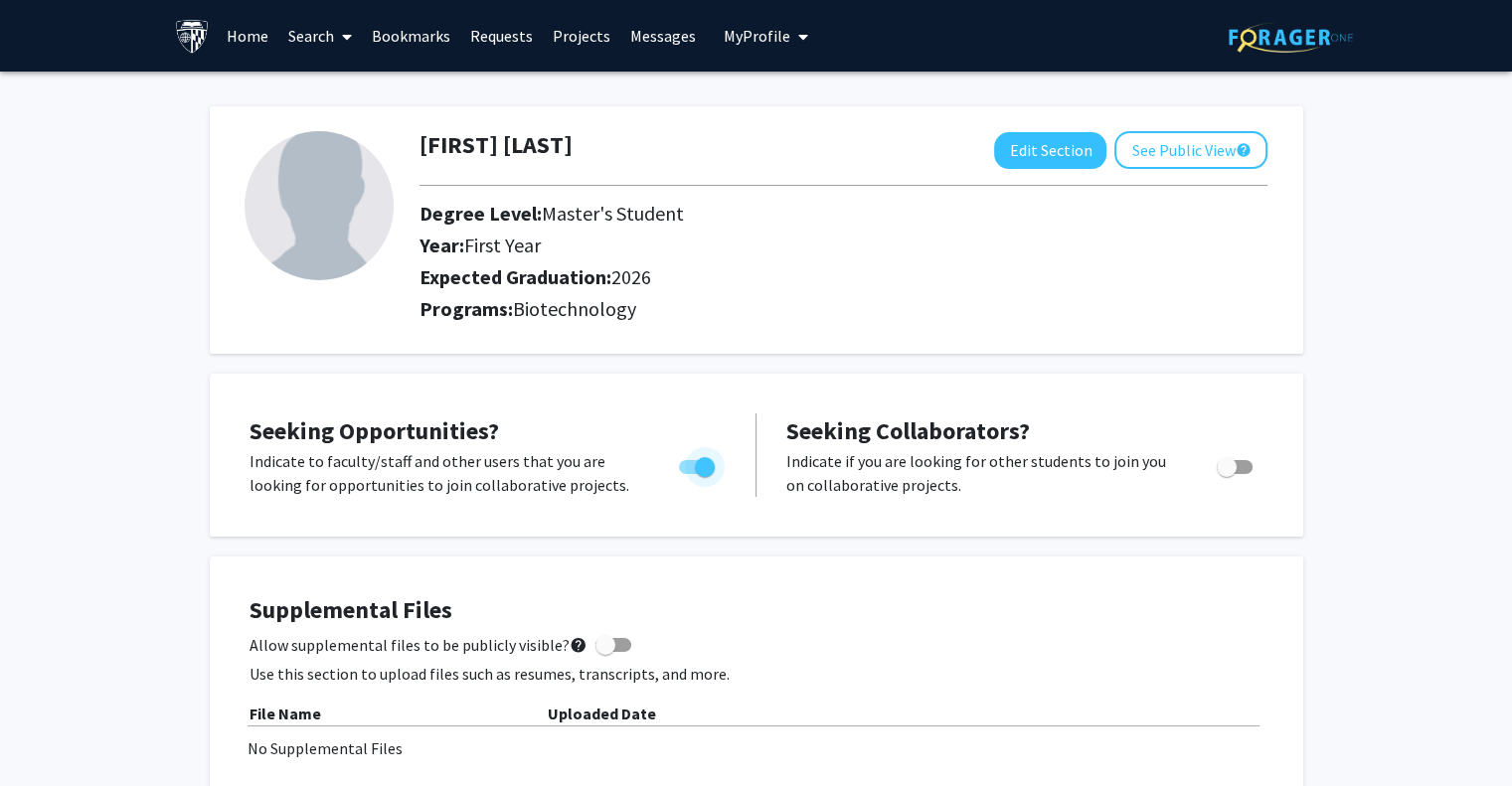 click at bounding box center (697, 467) 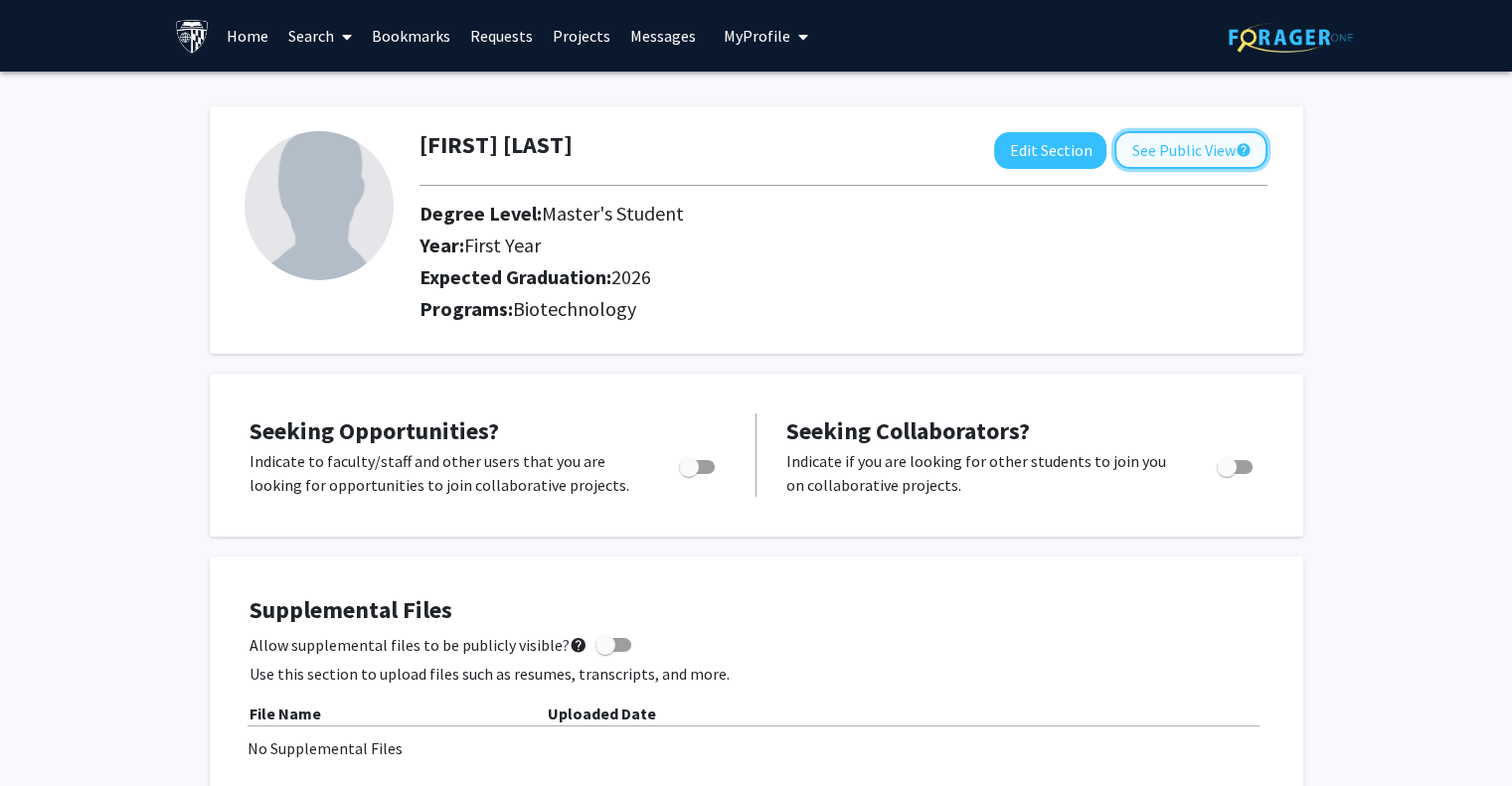 click on "See Public View  help" 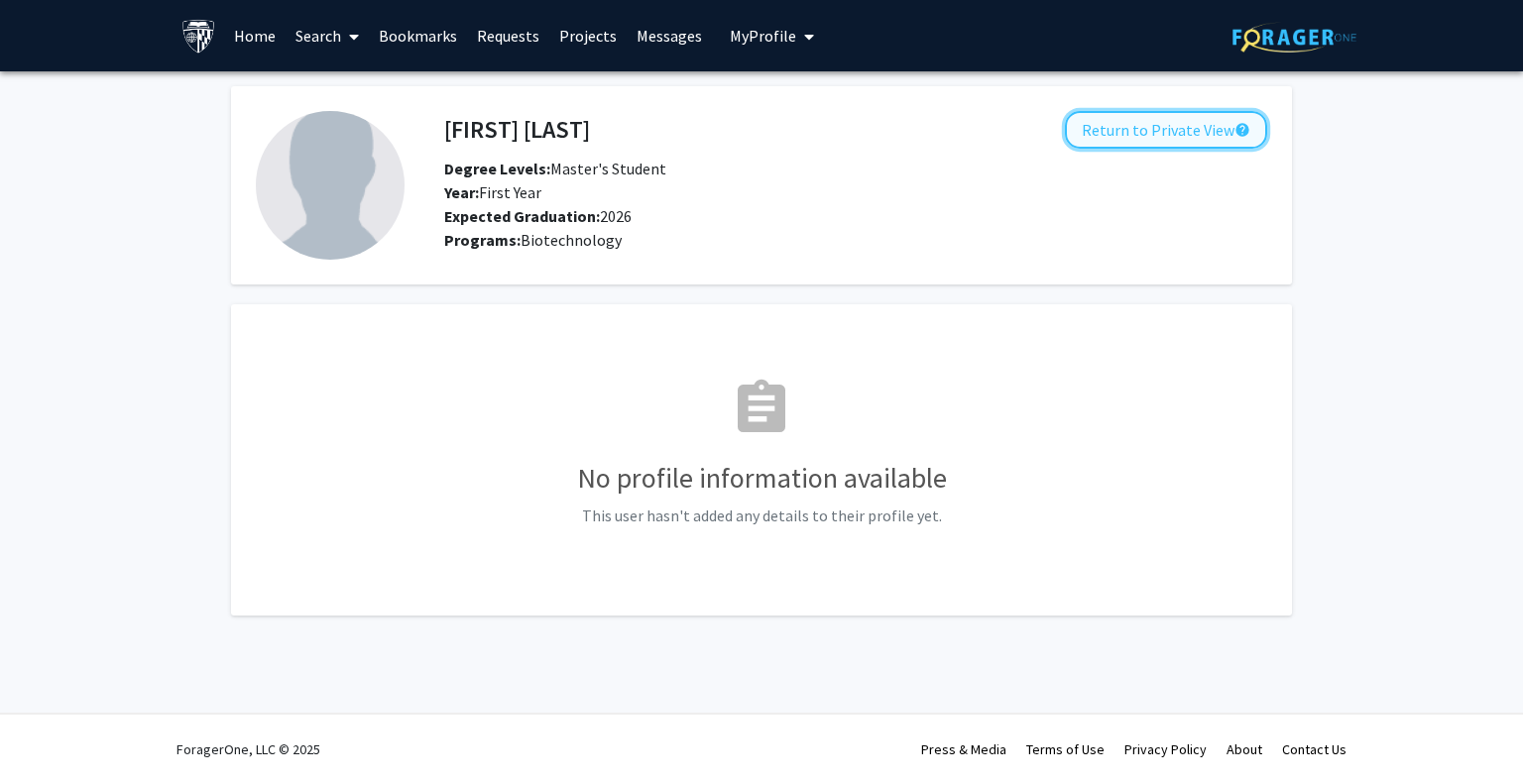 click on "Return to Private View  help" 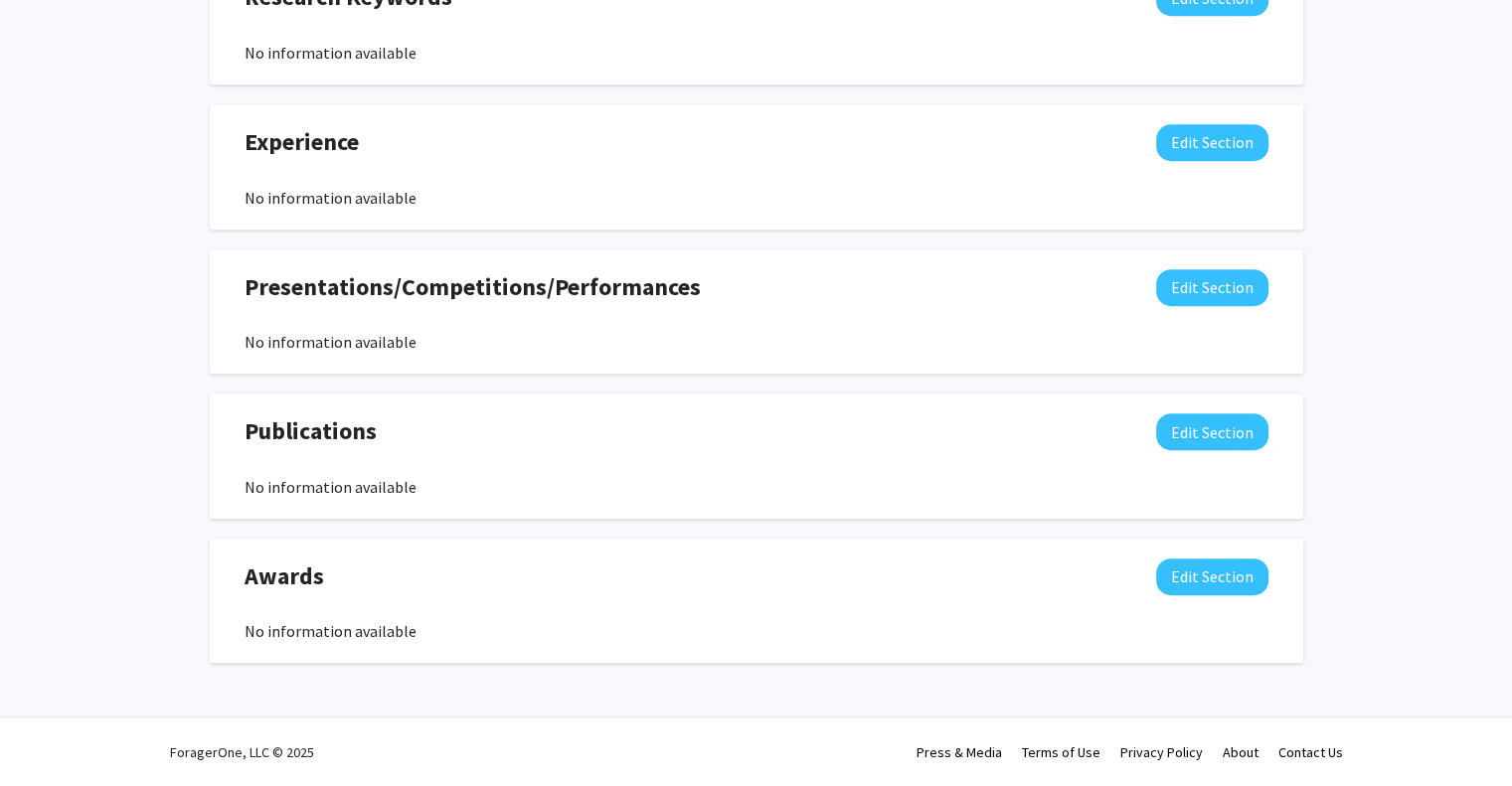 scroll, scrollTop: 0, scrollLeft: 0, axis: both 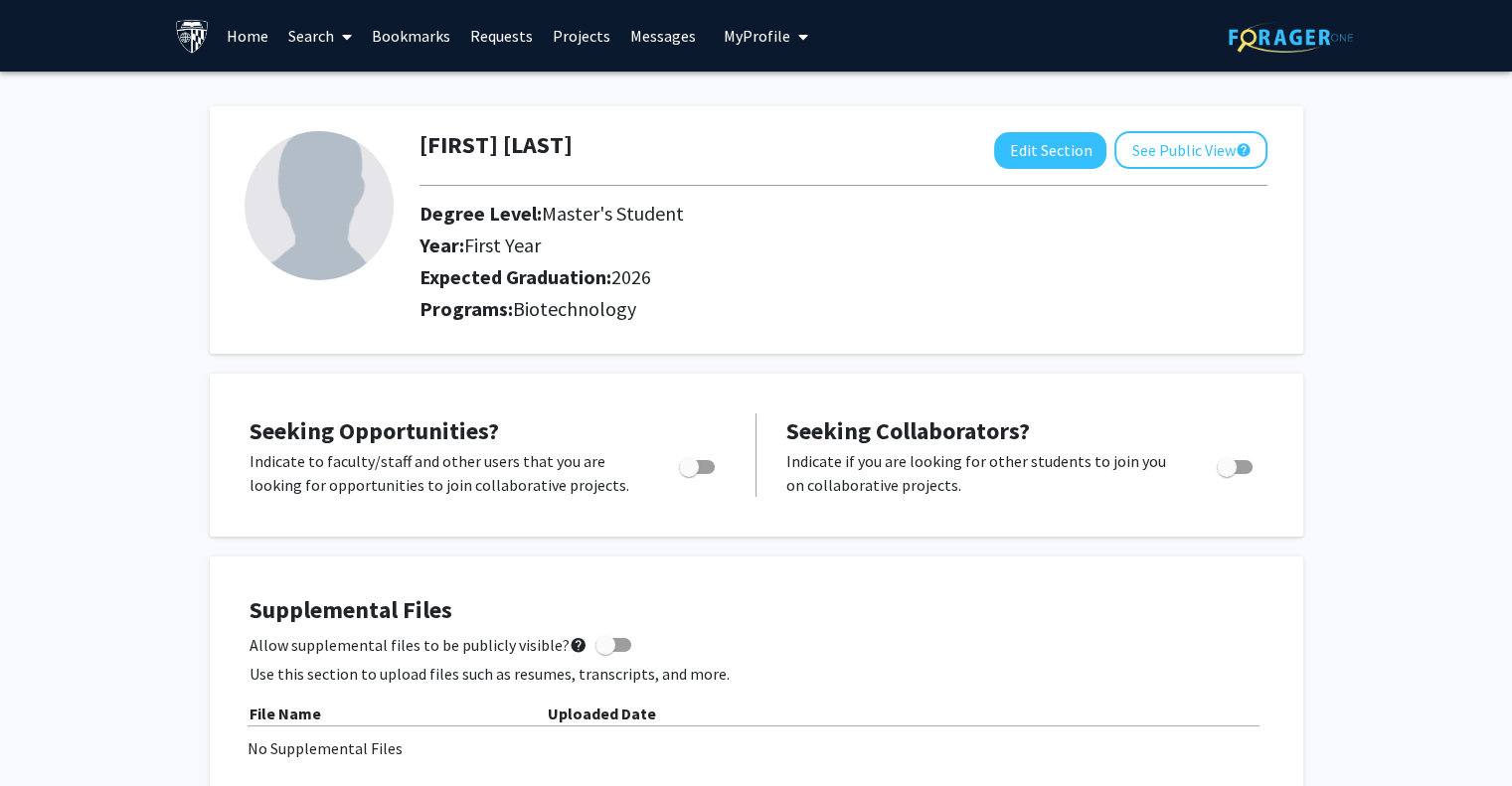 click 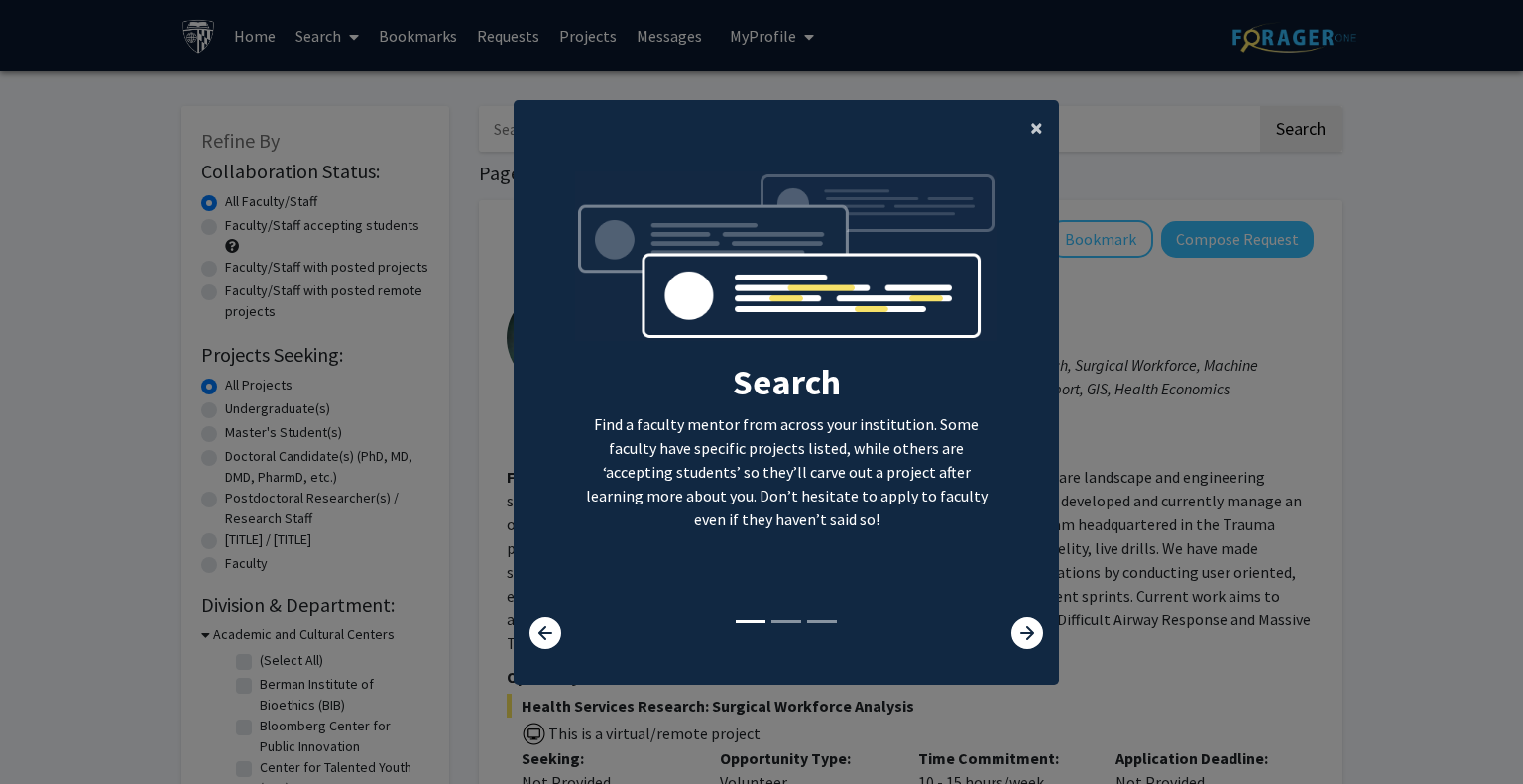 click on "×" 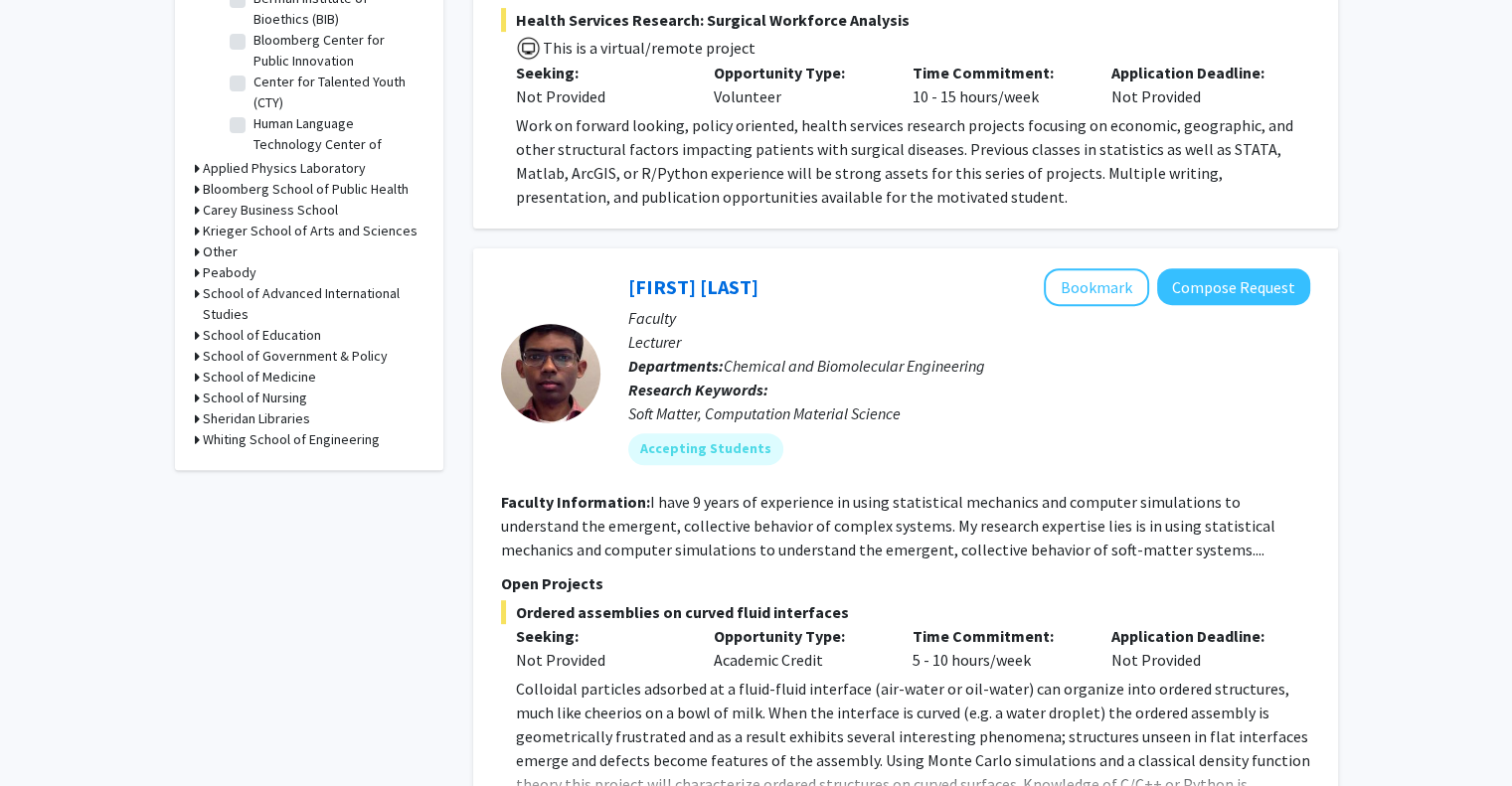 scroll, scrollTop: 1828, scrollLeft: 0, axis: vertical 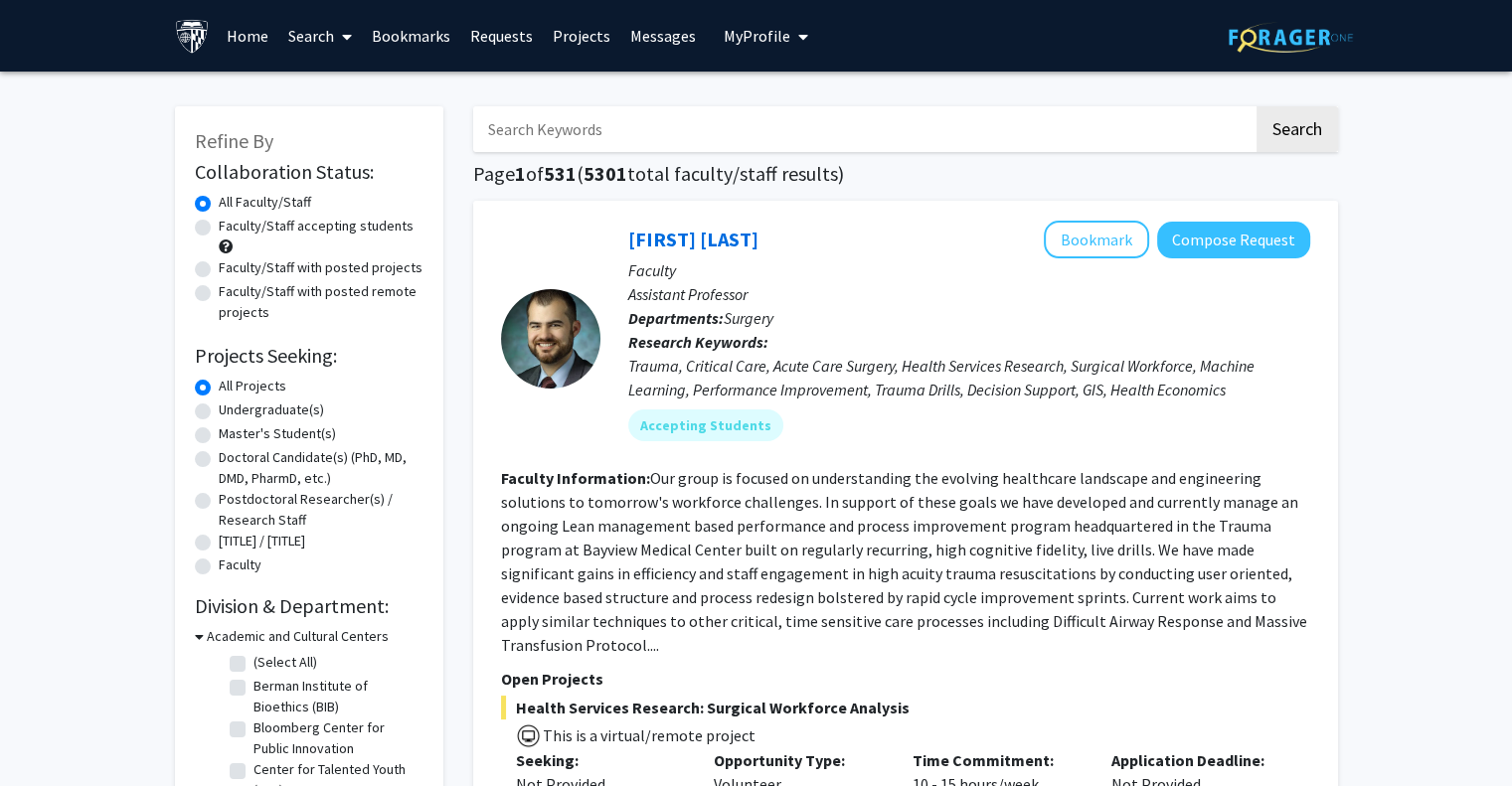 click on "My   Profile" at bounding box center [756, 36] 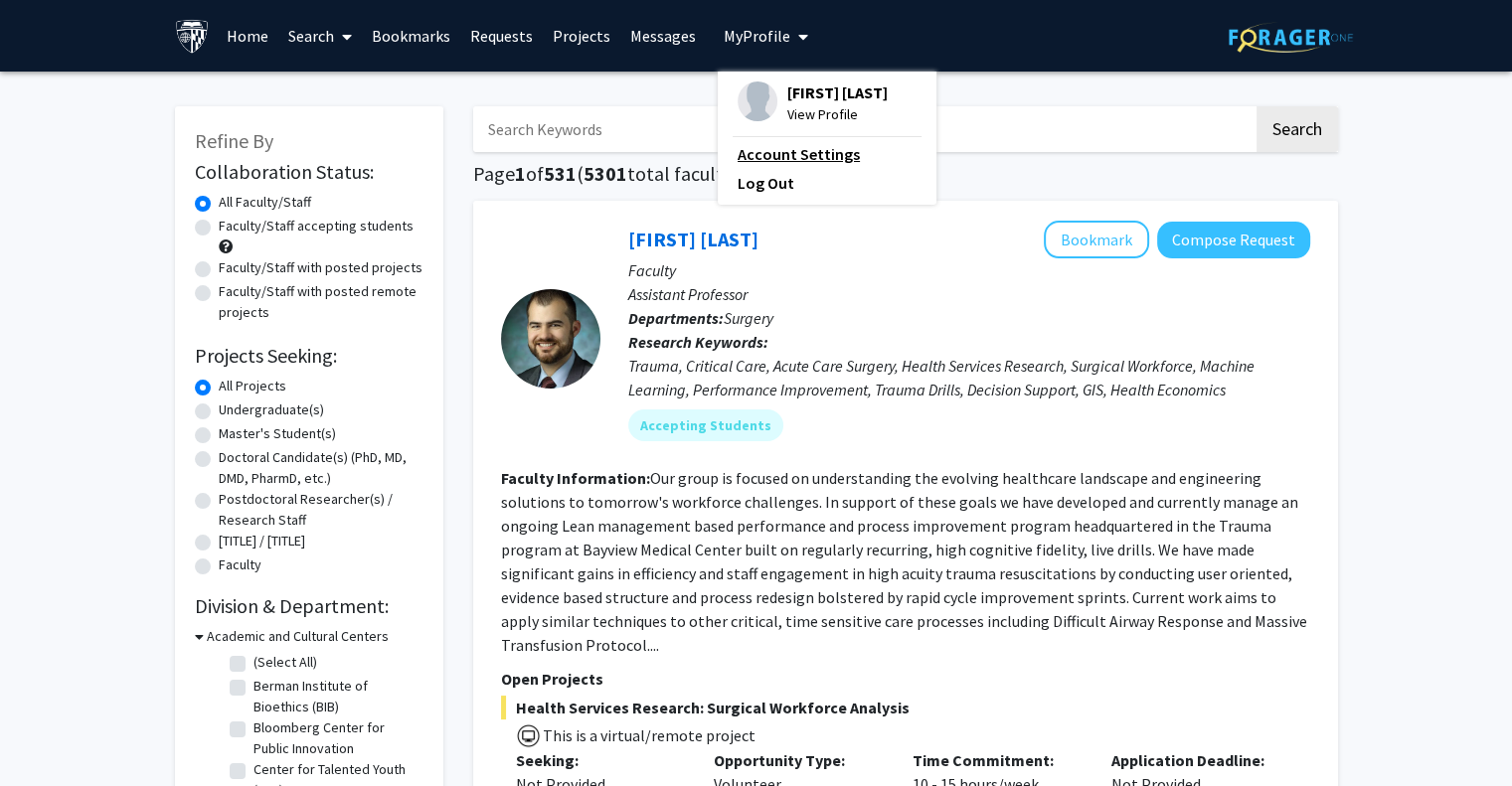 click on "Account Settings" at bounding box center (827, 154) 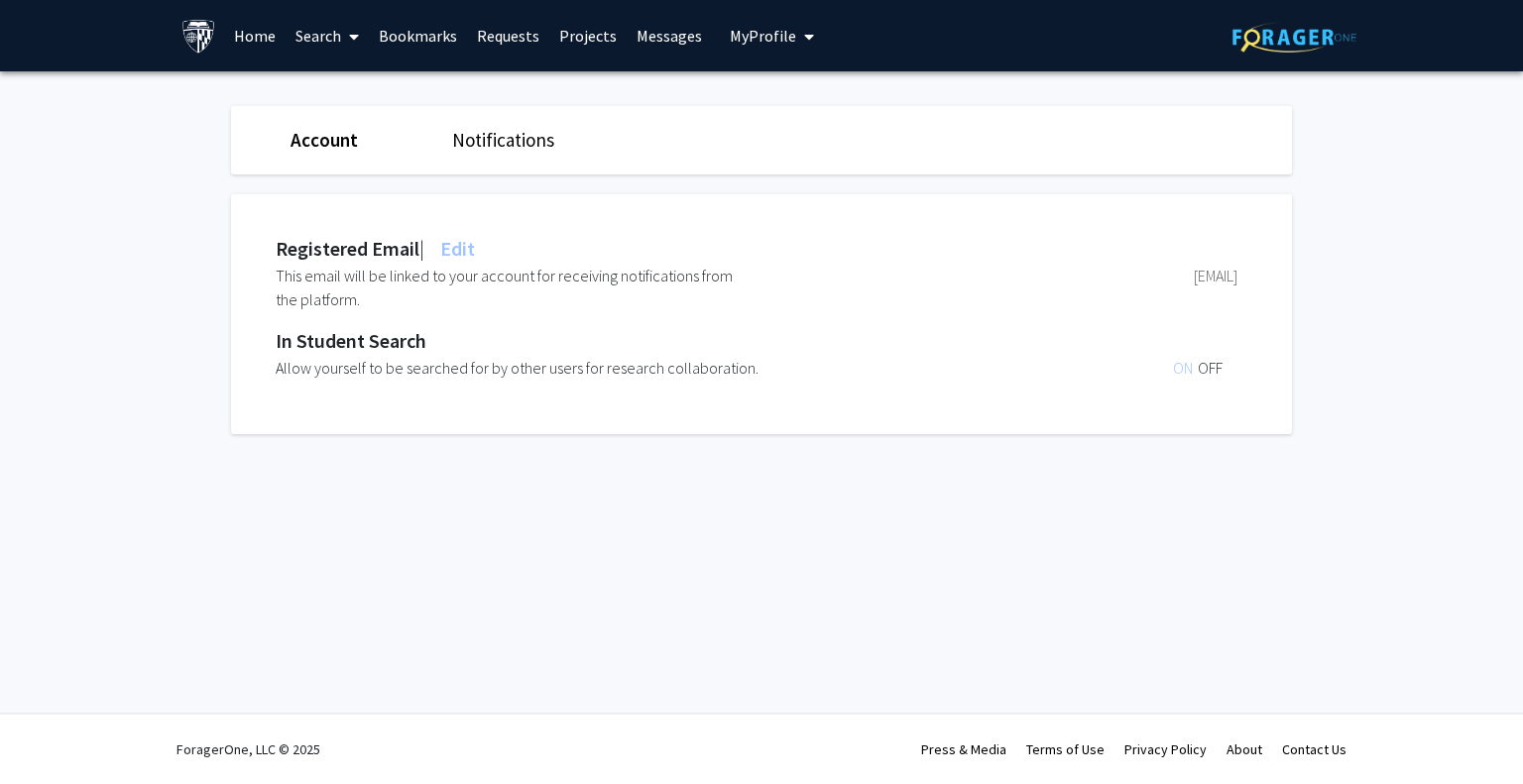 click on "My   Profile" at bounding box center [771, 36] 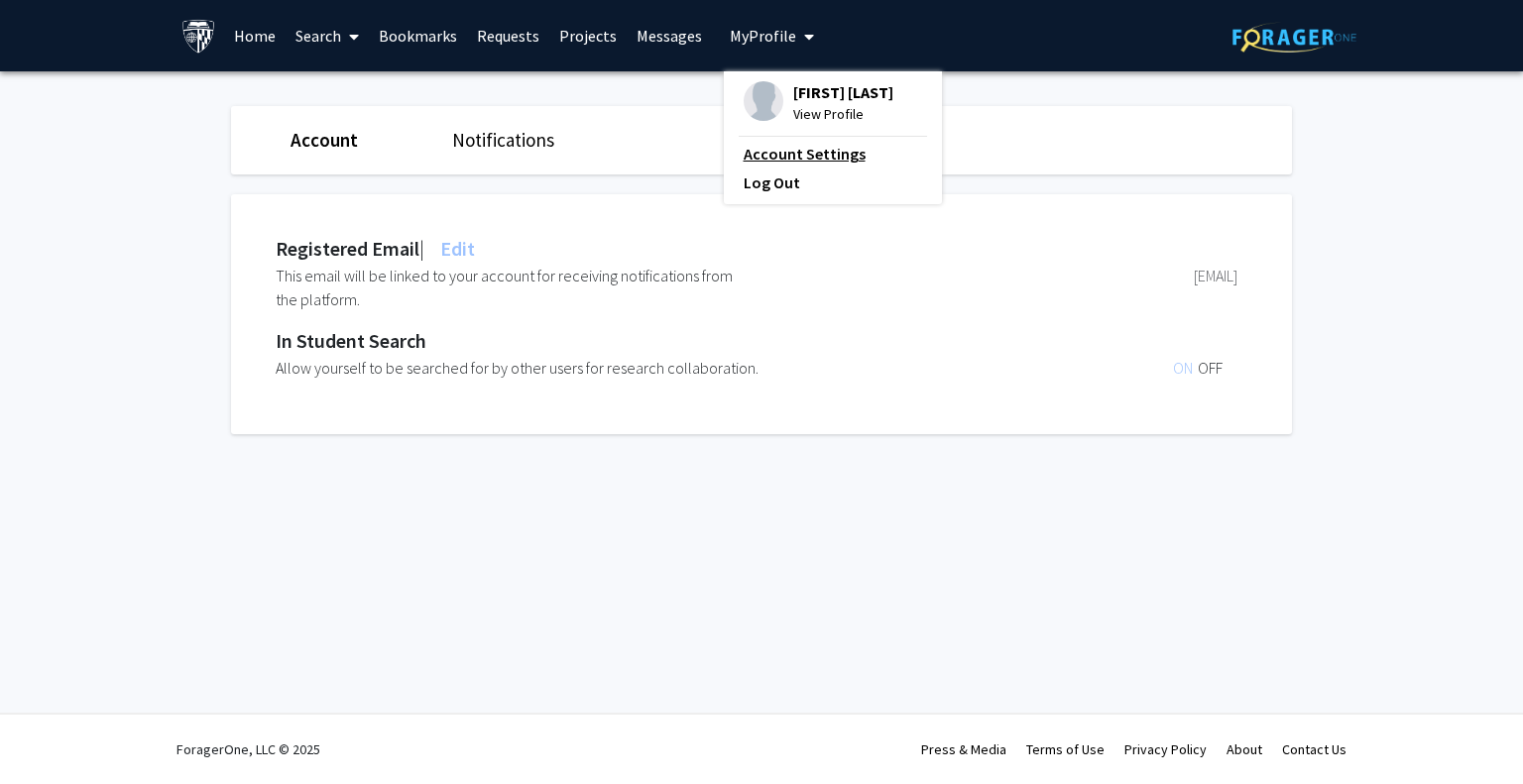 click on "Account Settings" at bounding box center [833, 154] 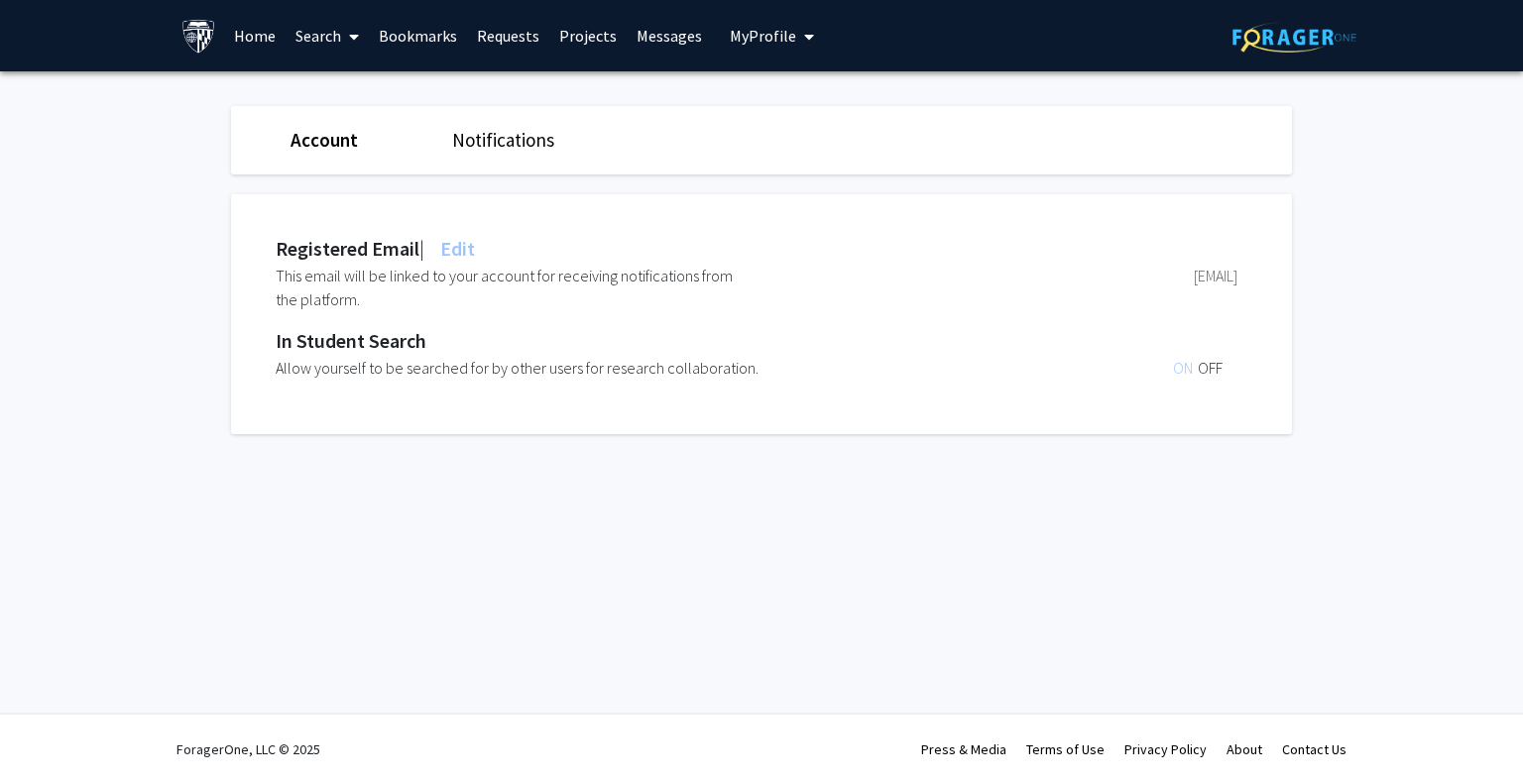 click at bounding box center [350, 37] 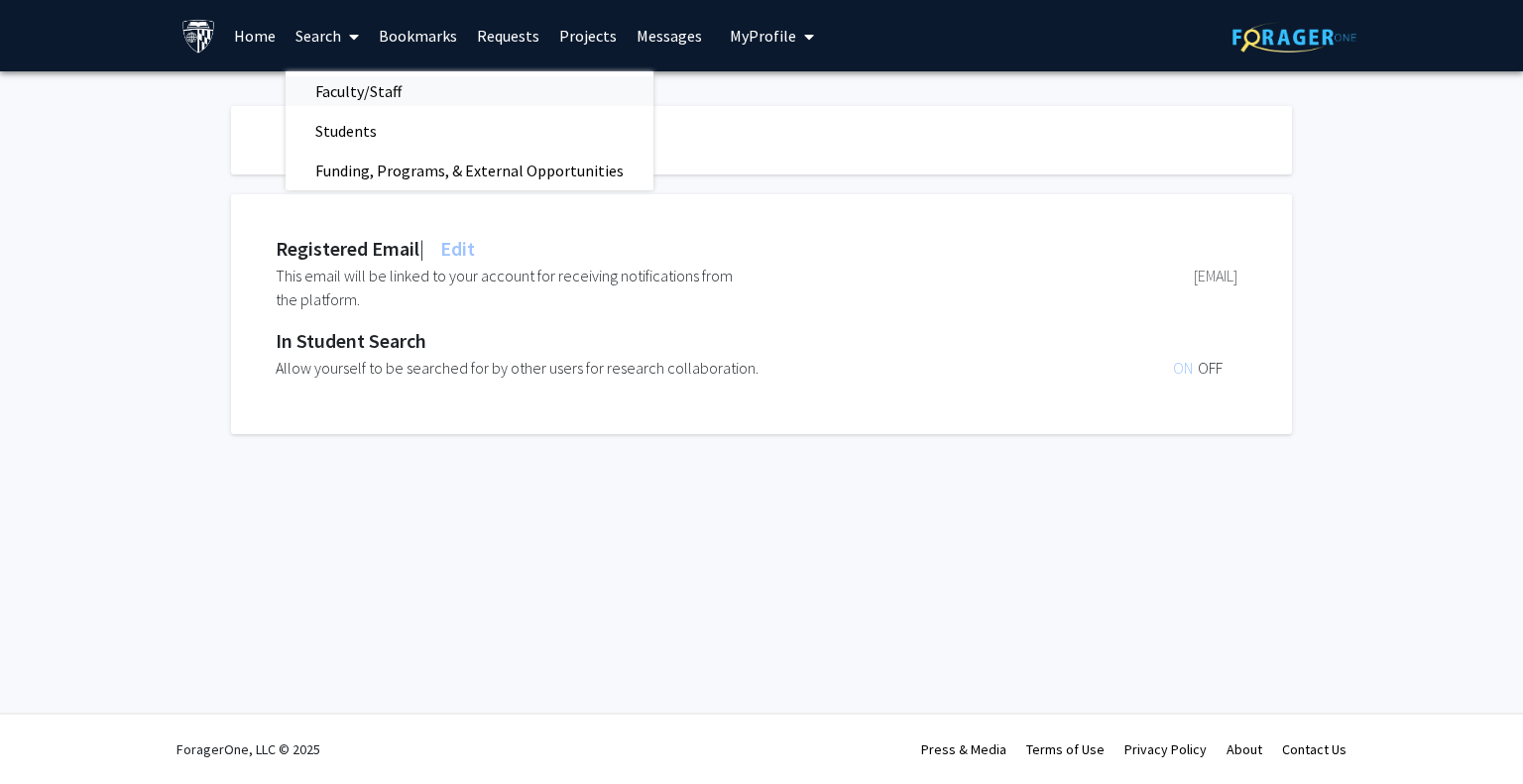 click on "Faculty/Staff" at bounding box center [358, 91] 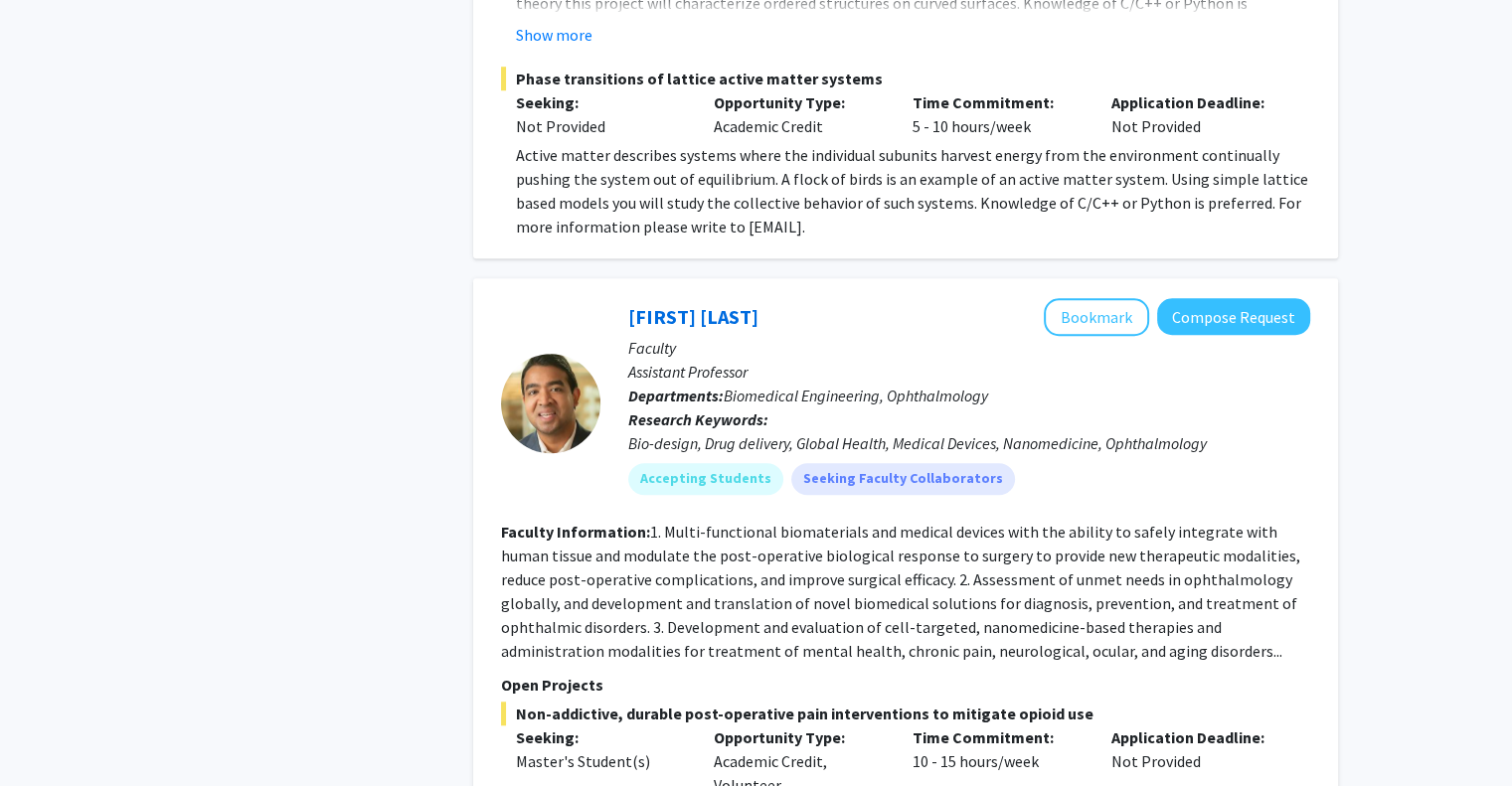 scroll, scrollTop: 0, scrollLeft: 0, axis: both 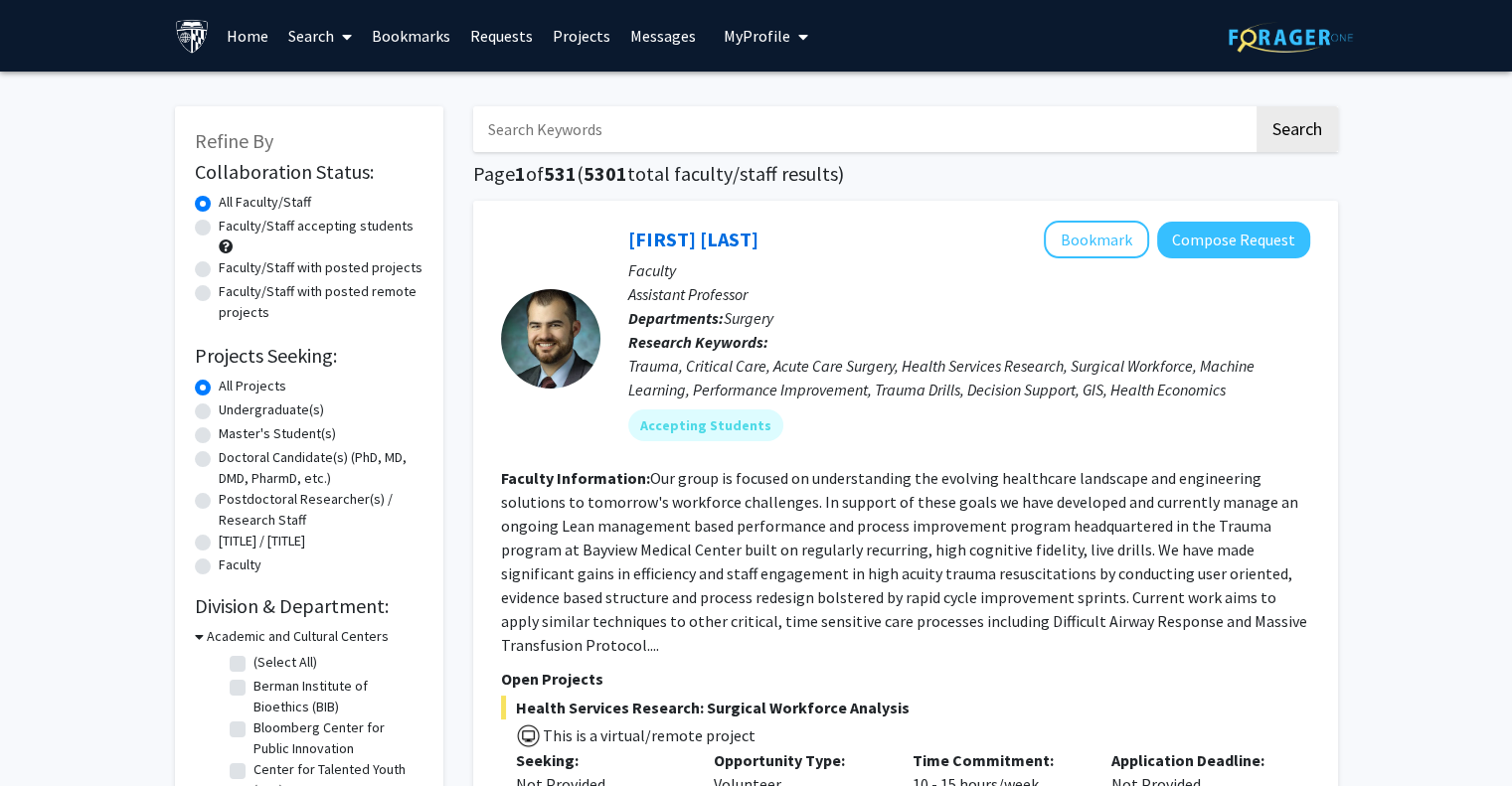 click on "My   Profile" at bounding box center (756, 36) 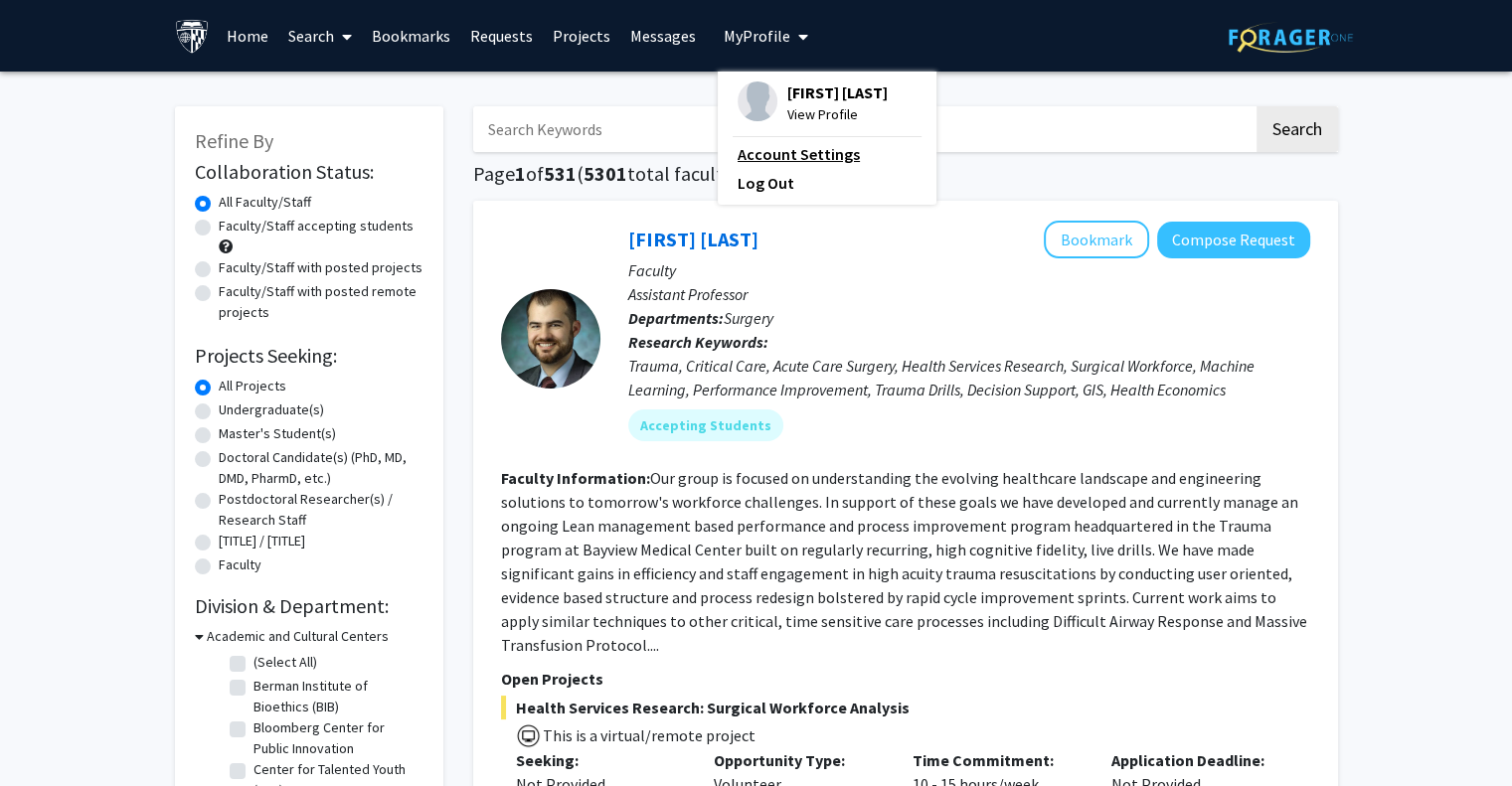 click on "Account Settings" at bounding box center (827, 154) 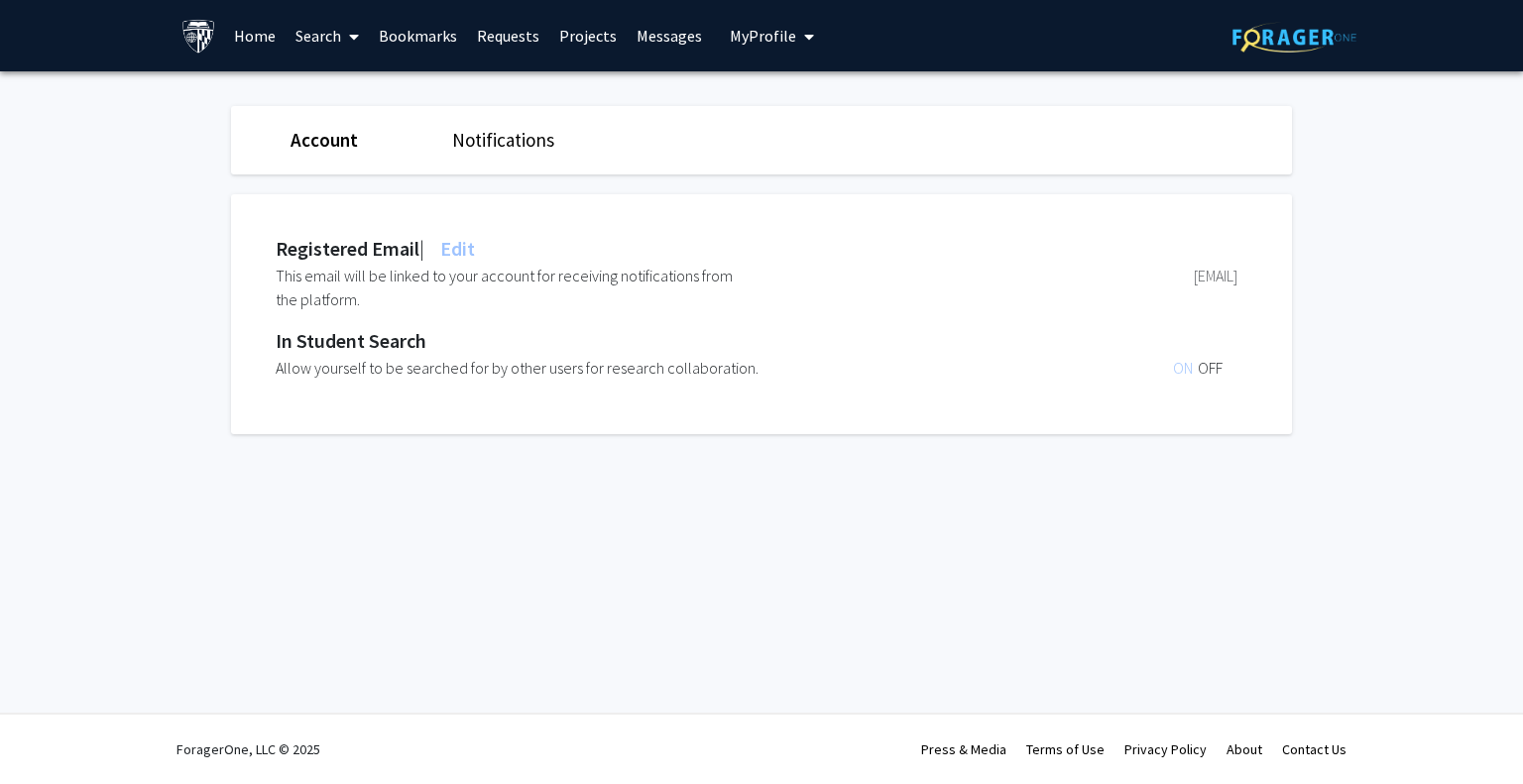 click on "ON" 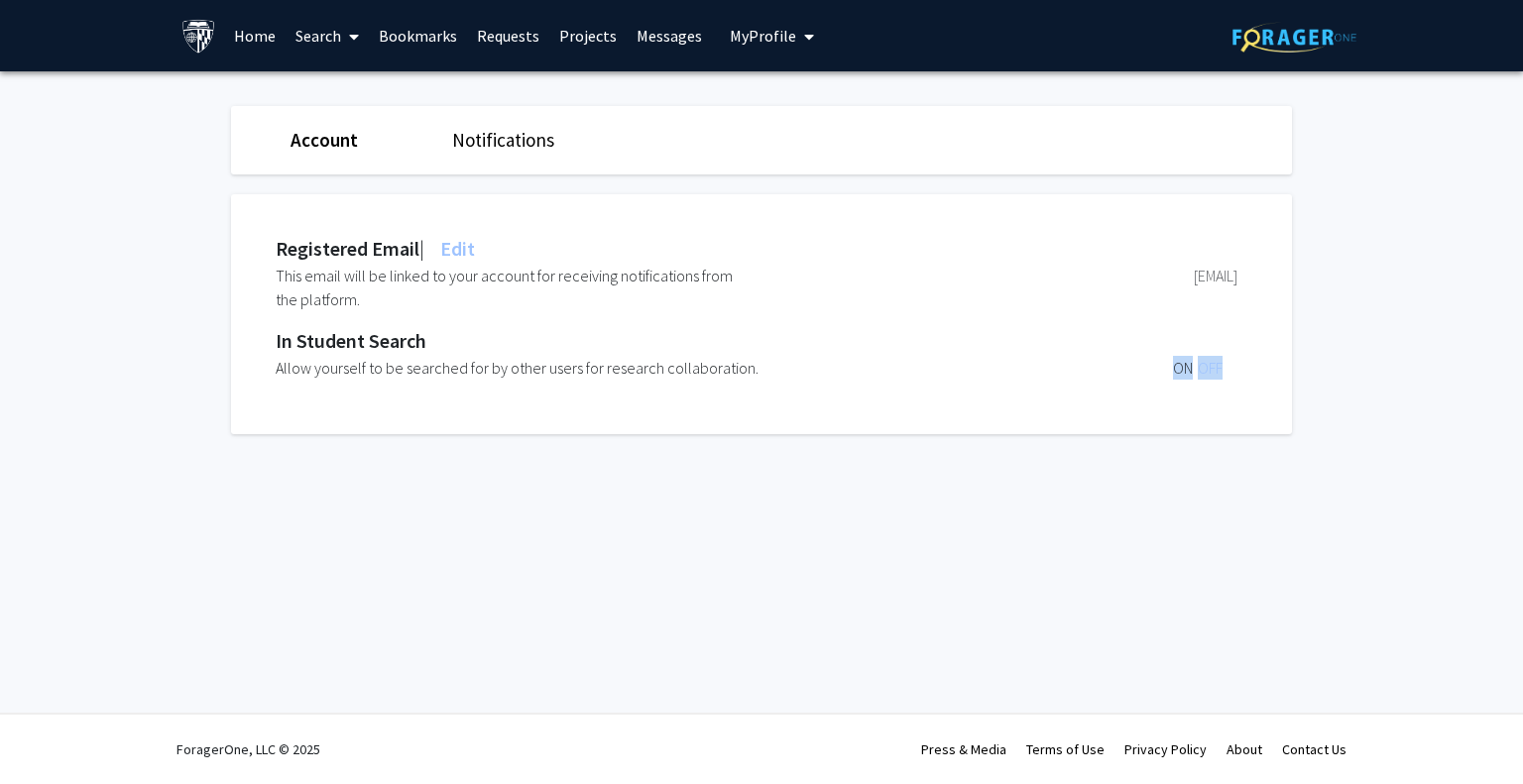 click on "OFF" 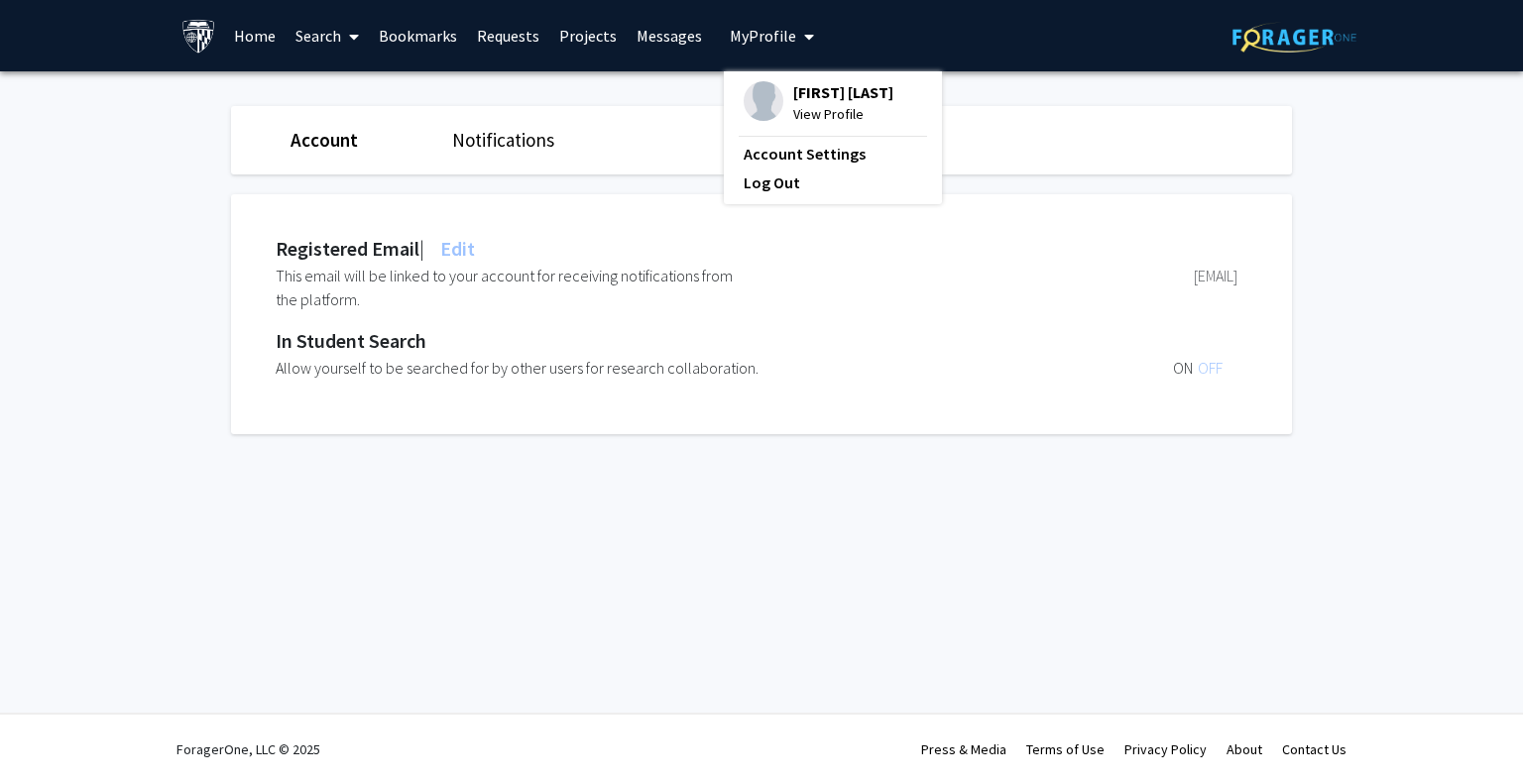 click on "[FIRST] [LAST]" at bounding box center (843, 92) 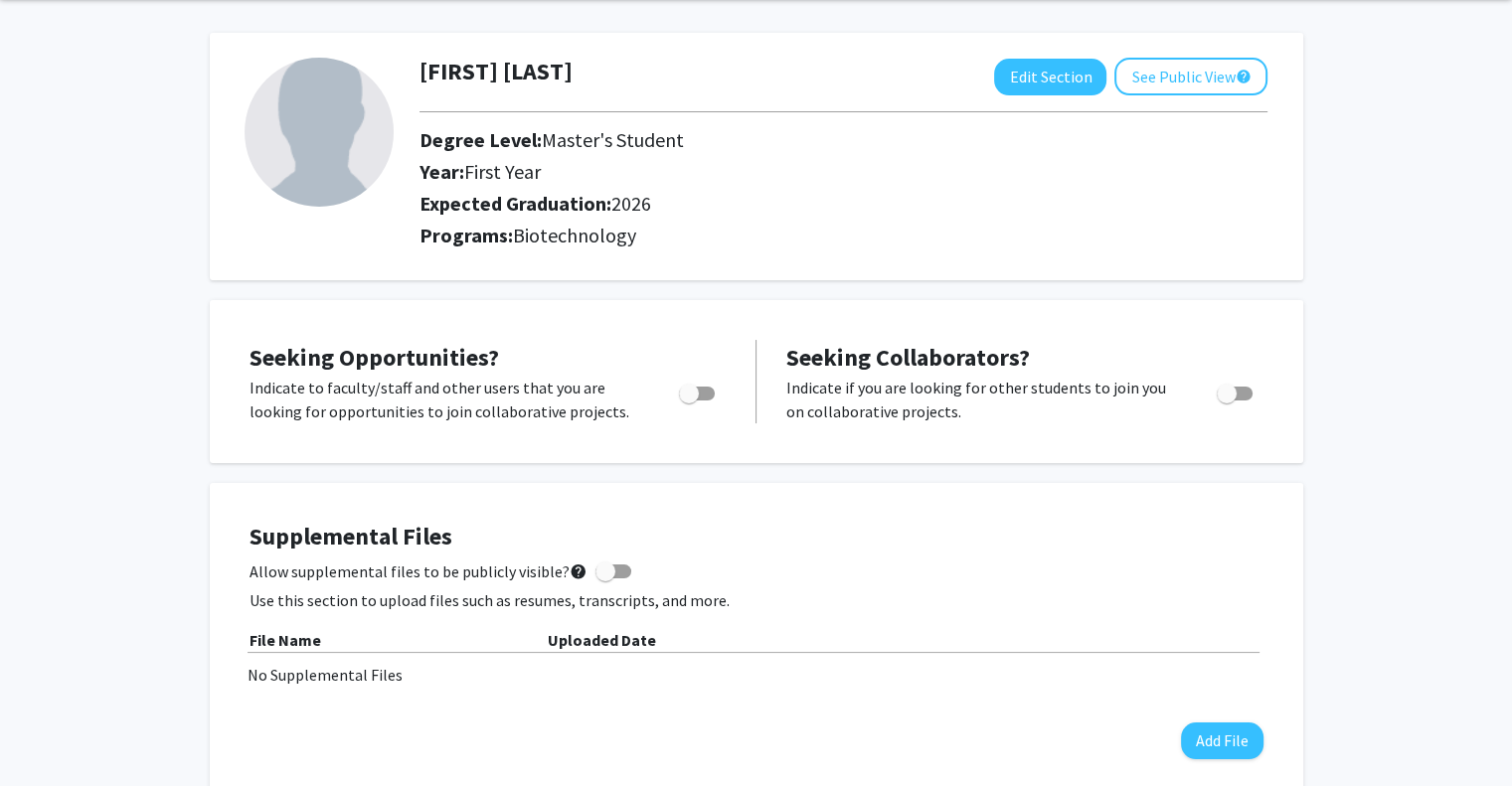 scroll, scrollTop: 78, scrollLeft: 0, axis: vertical 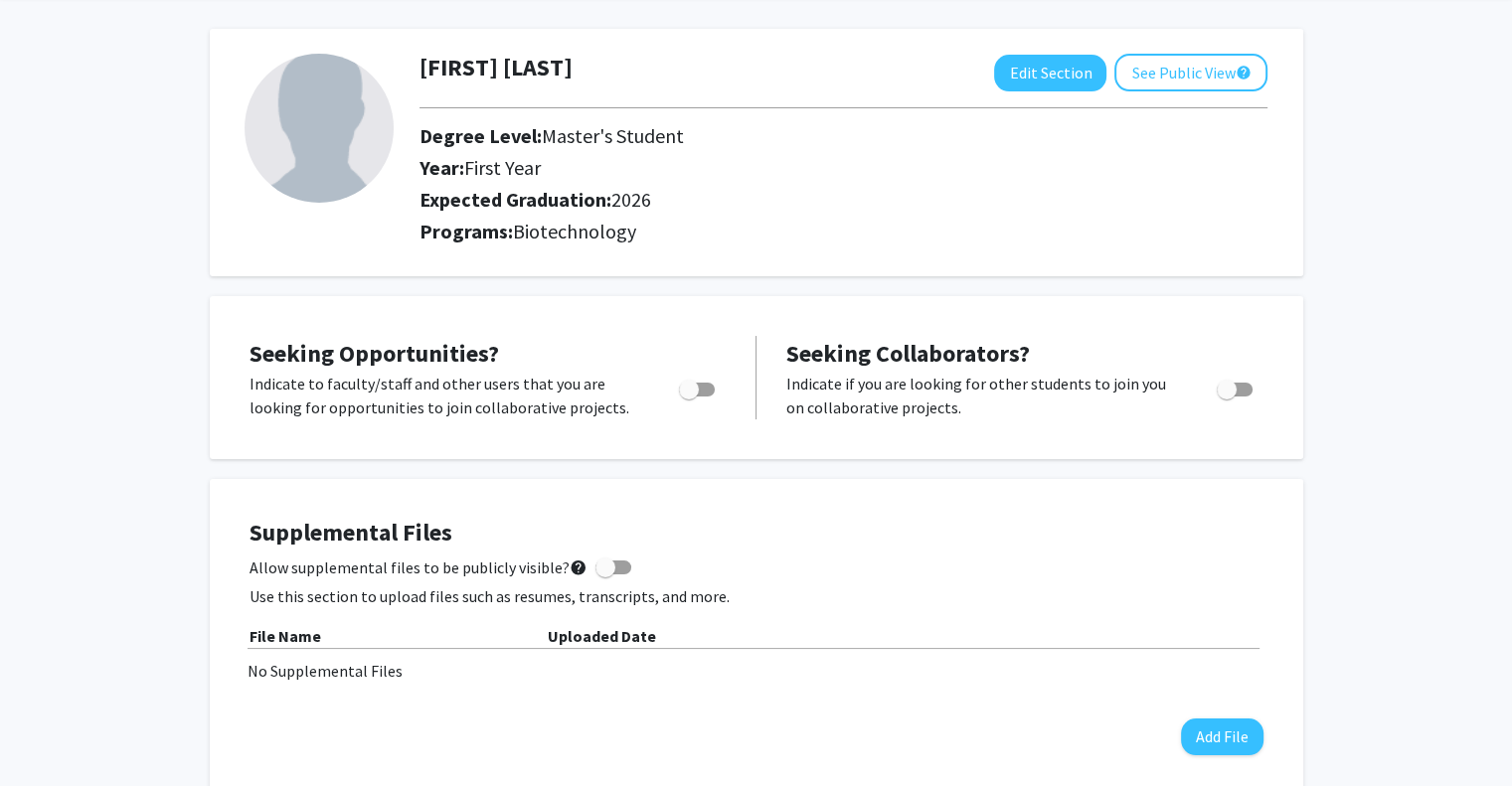click at bounding box center [697, 390] 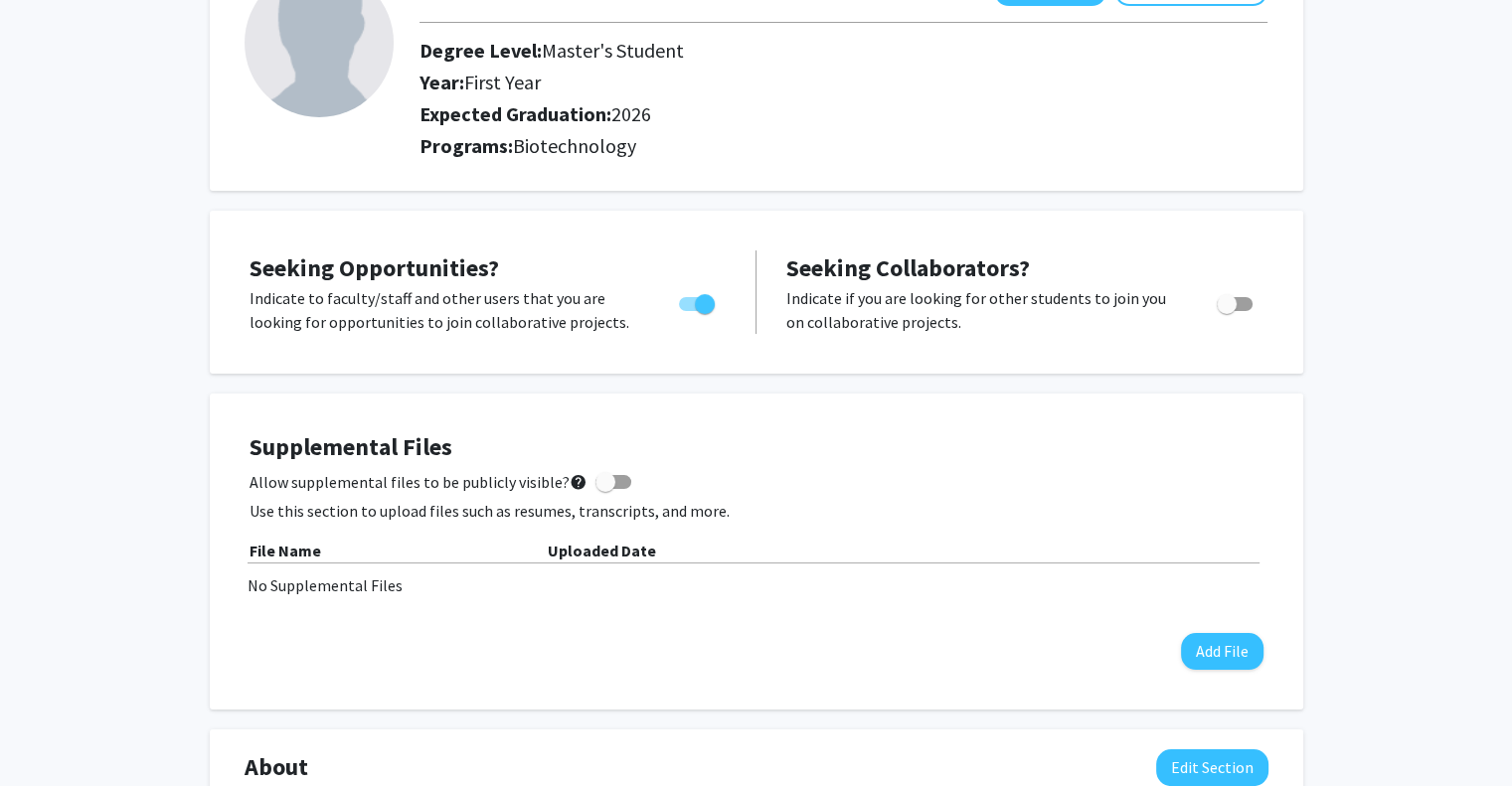 scroll, scrollTop: 165, scrollLeft: 0, axis: vertical 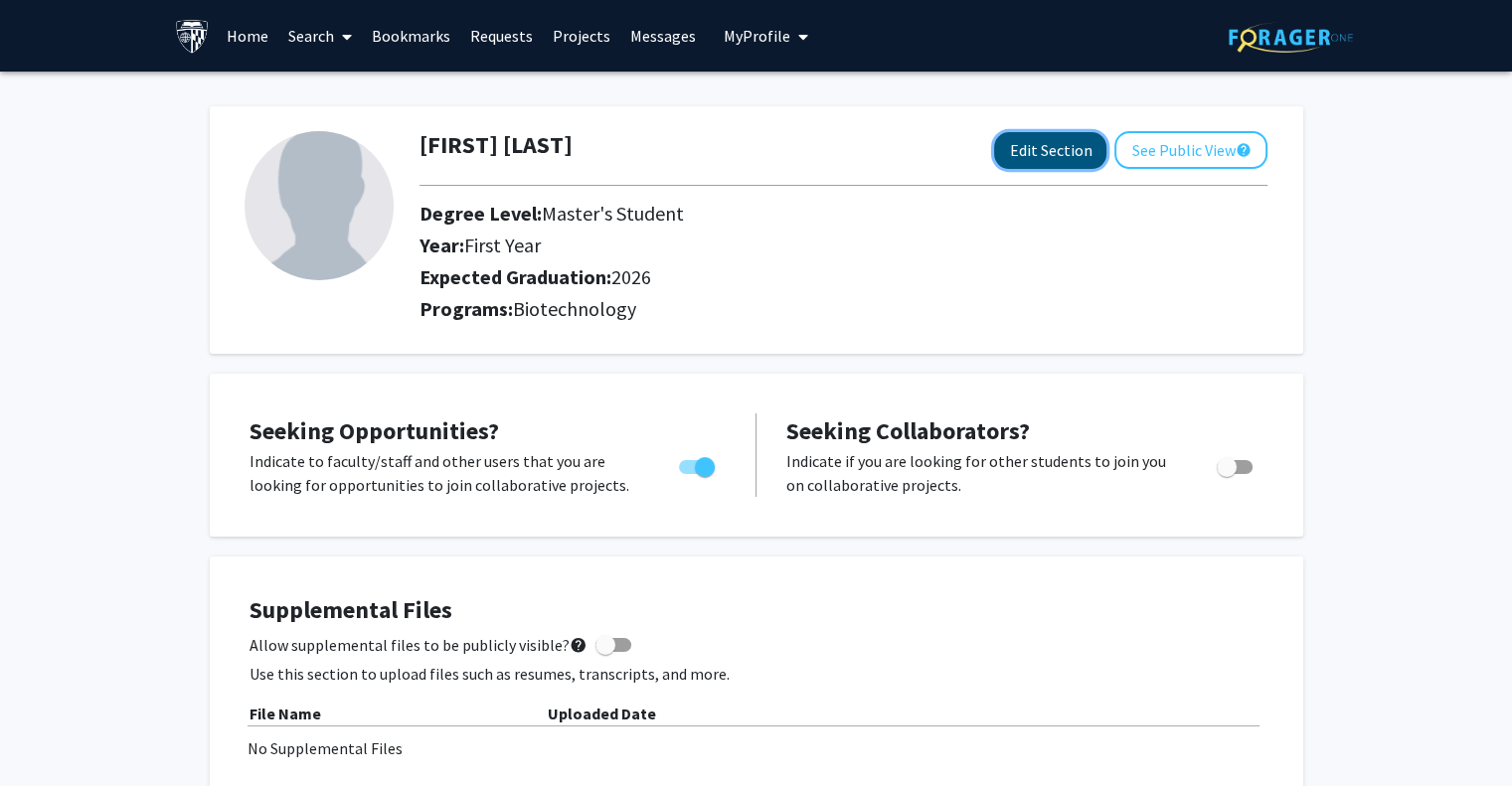click on "Edit Section" 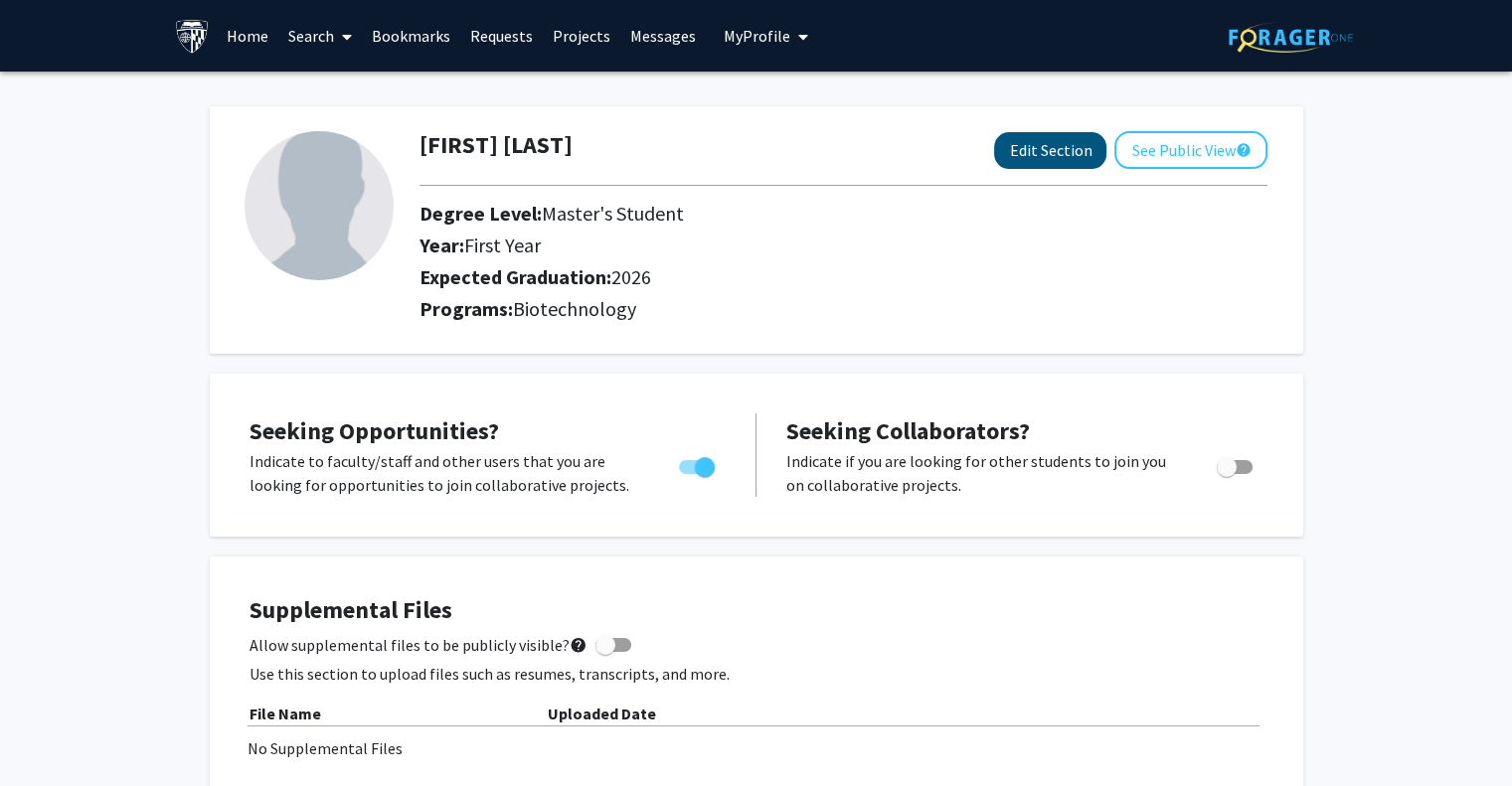 select on "first_year" 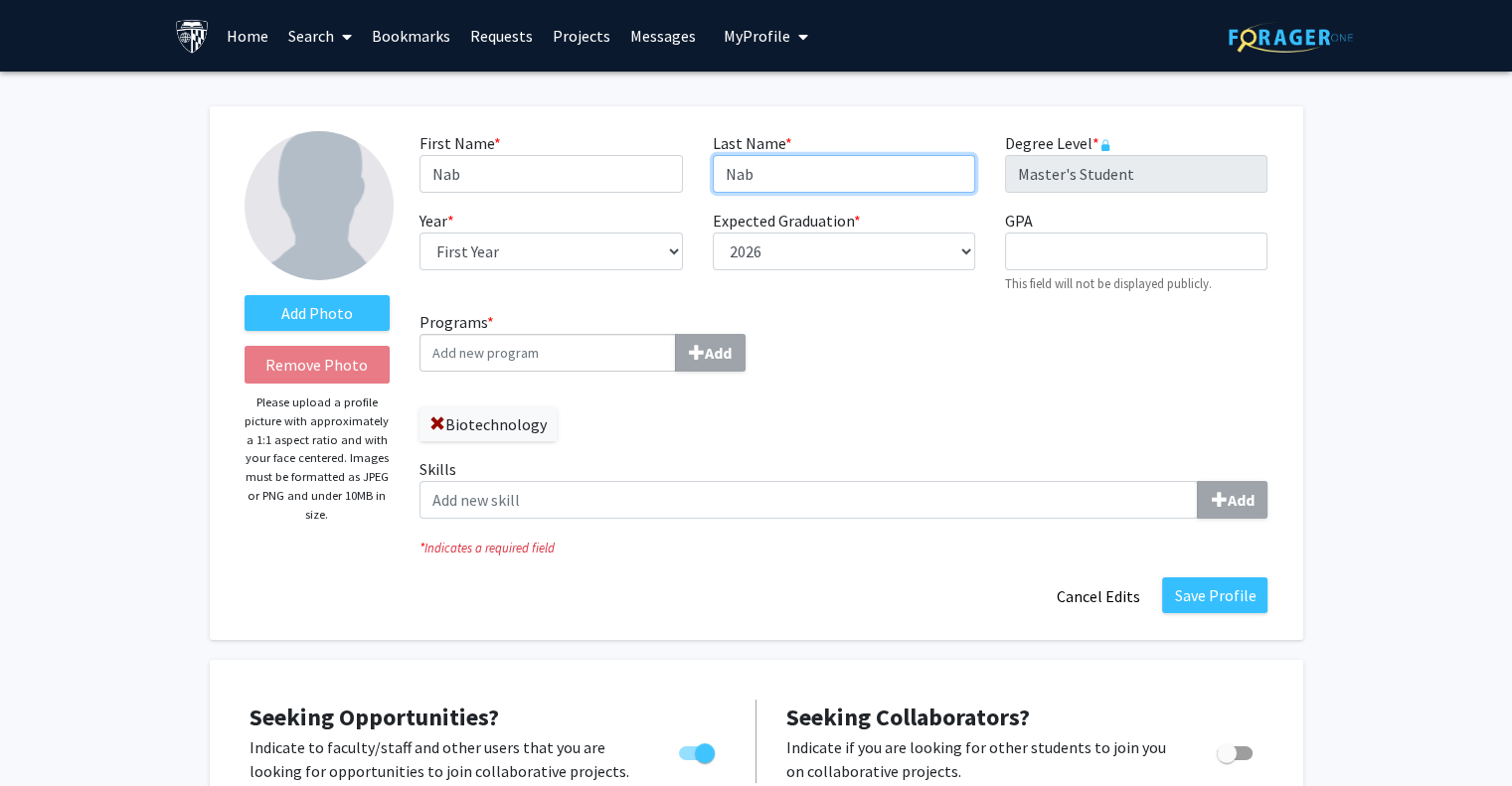 click on "Nab" at bounding box center [844, 174] 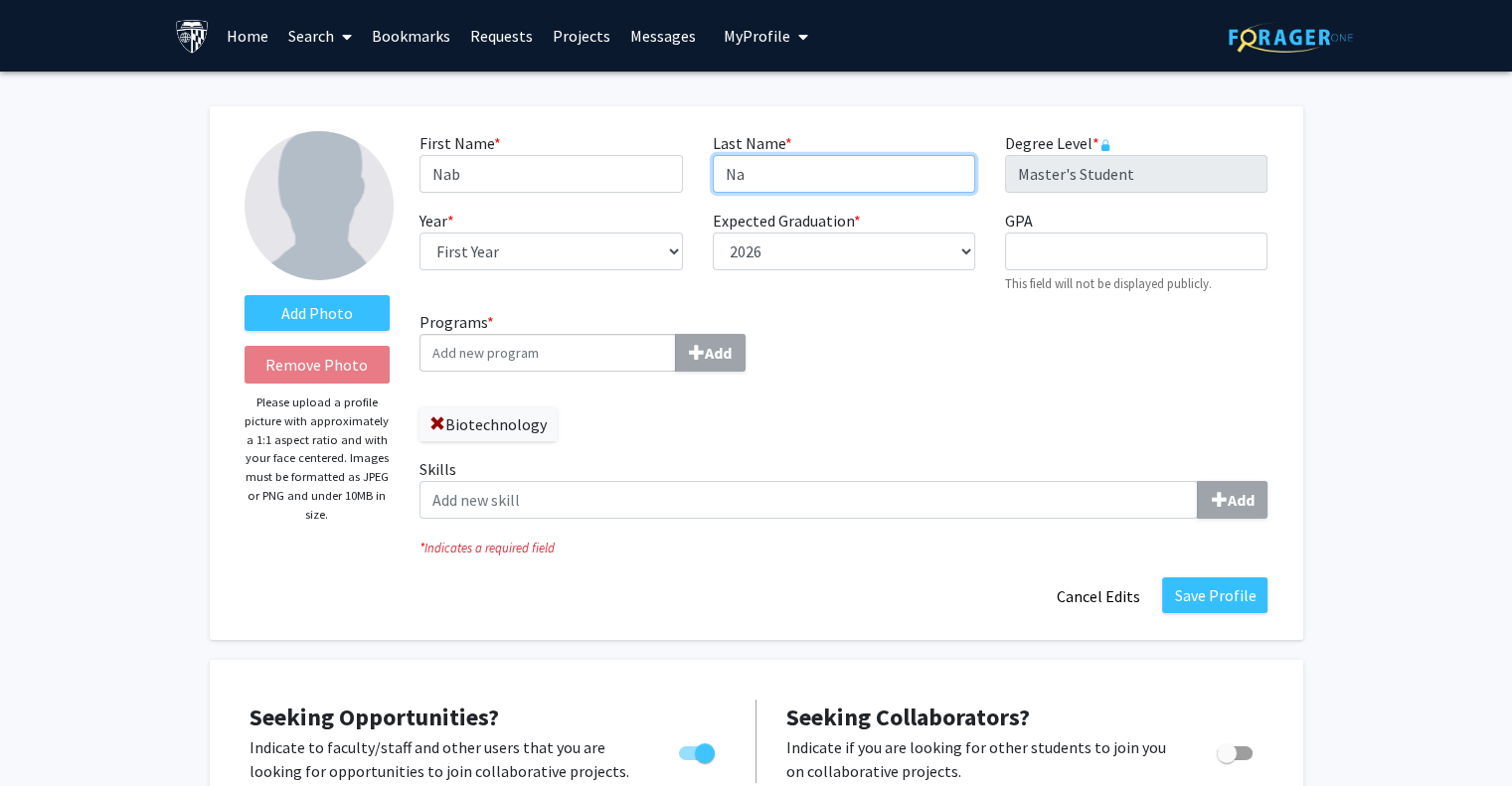 type on "N" 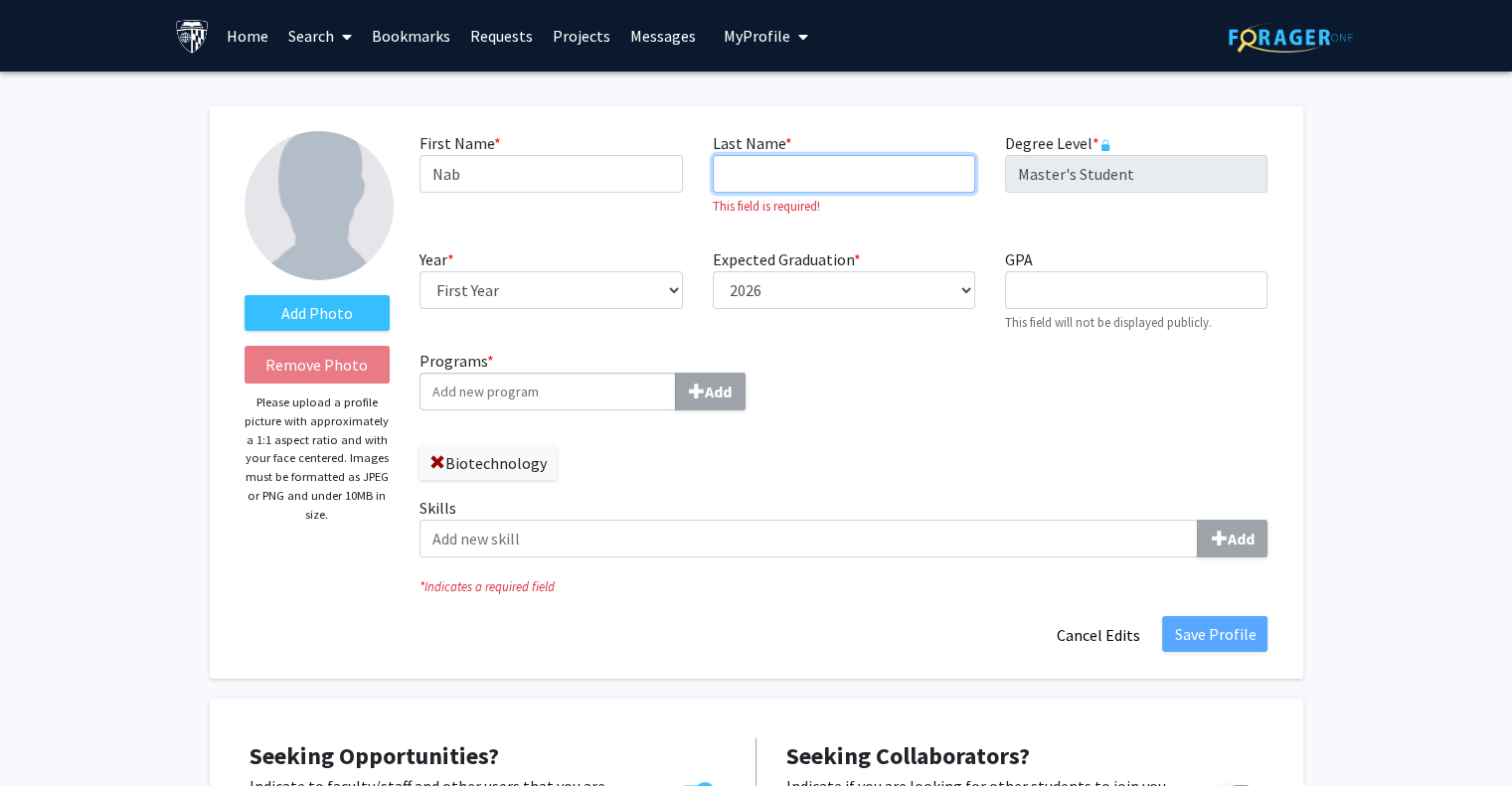 type on "n" 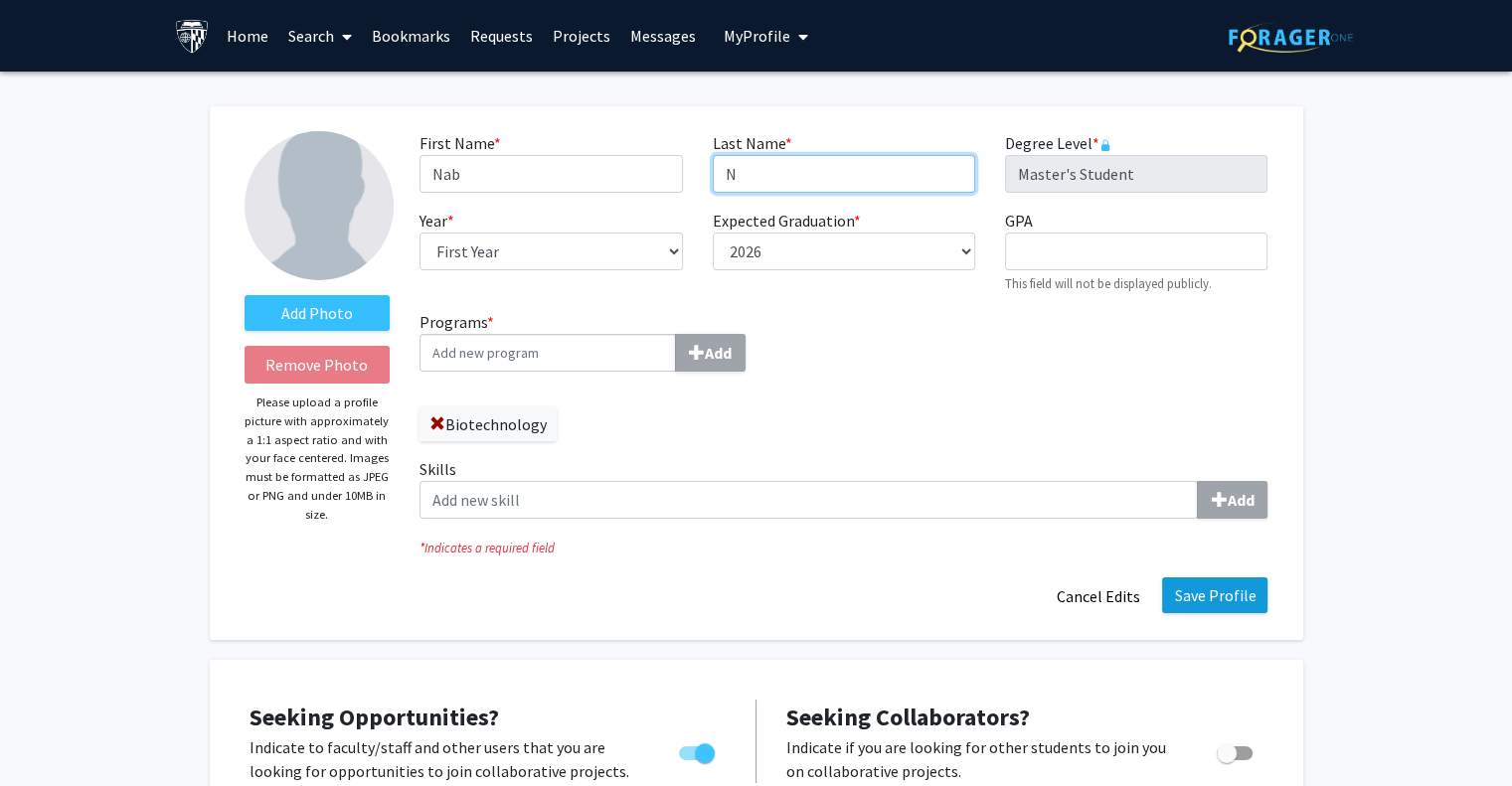 type on "N" 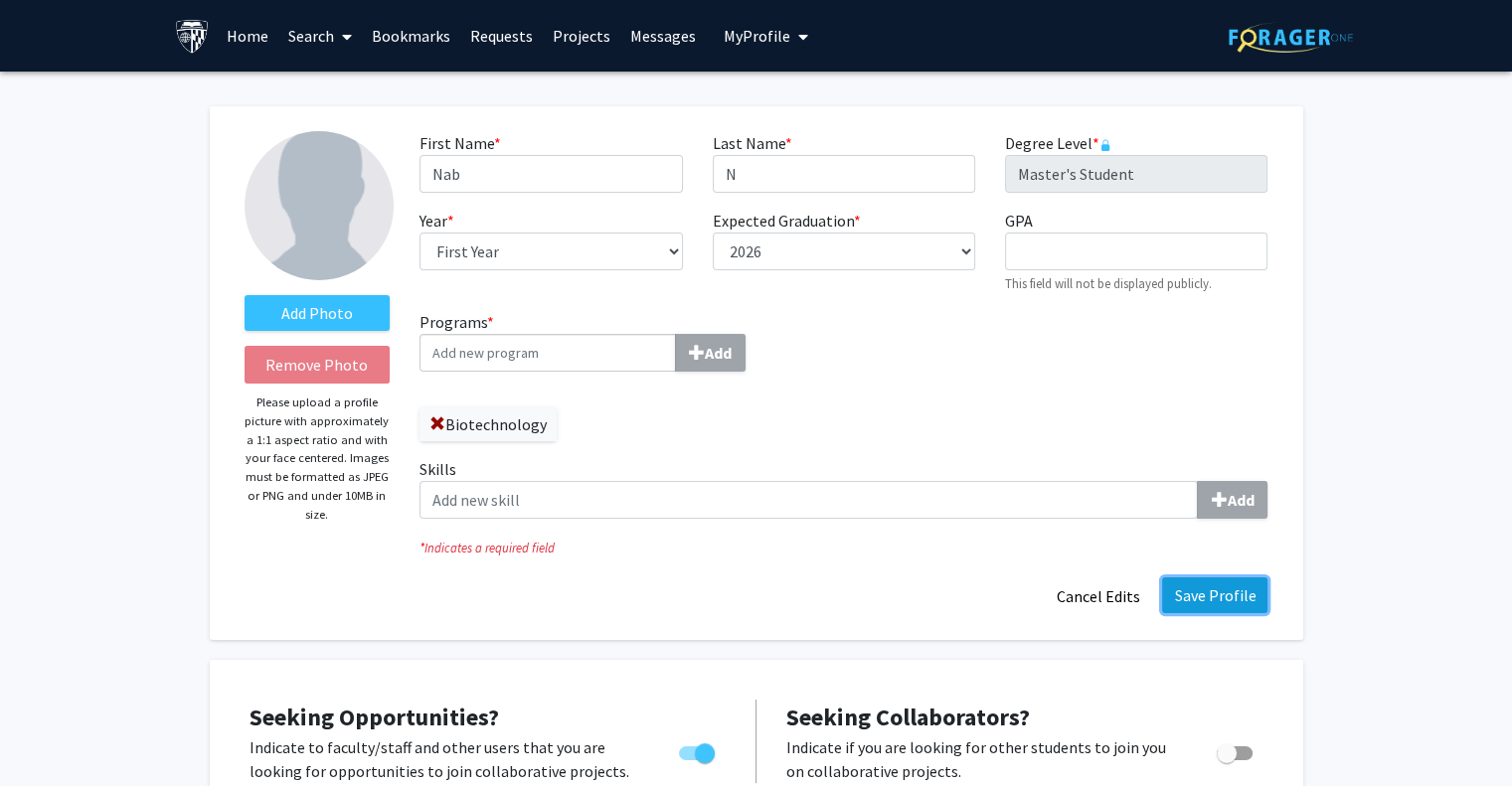 click on "Save Profile" 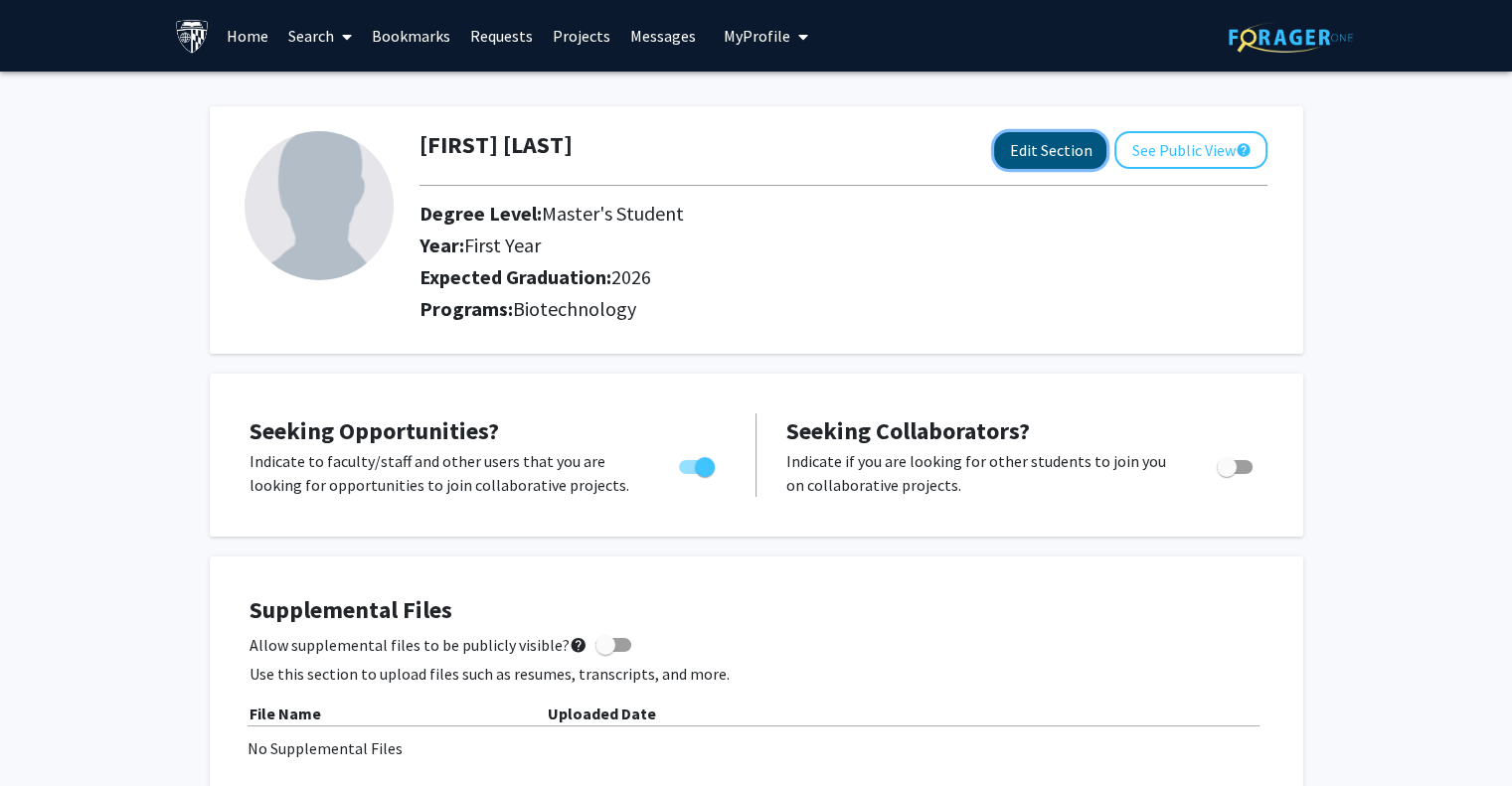 click on "Edit Section" 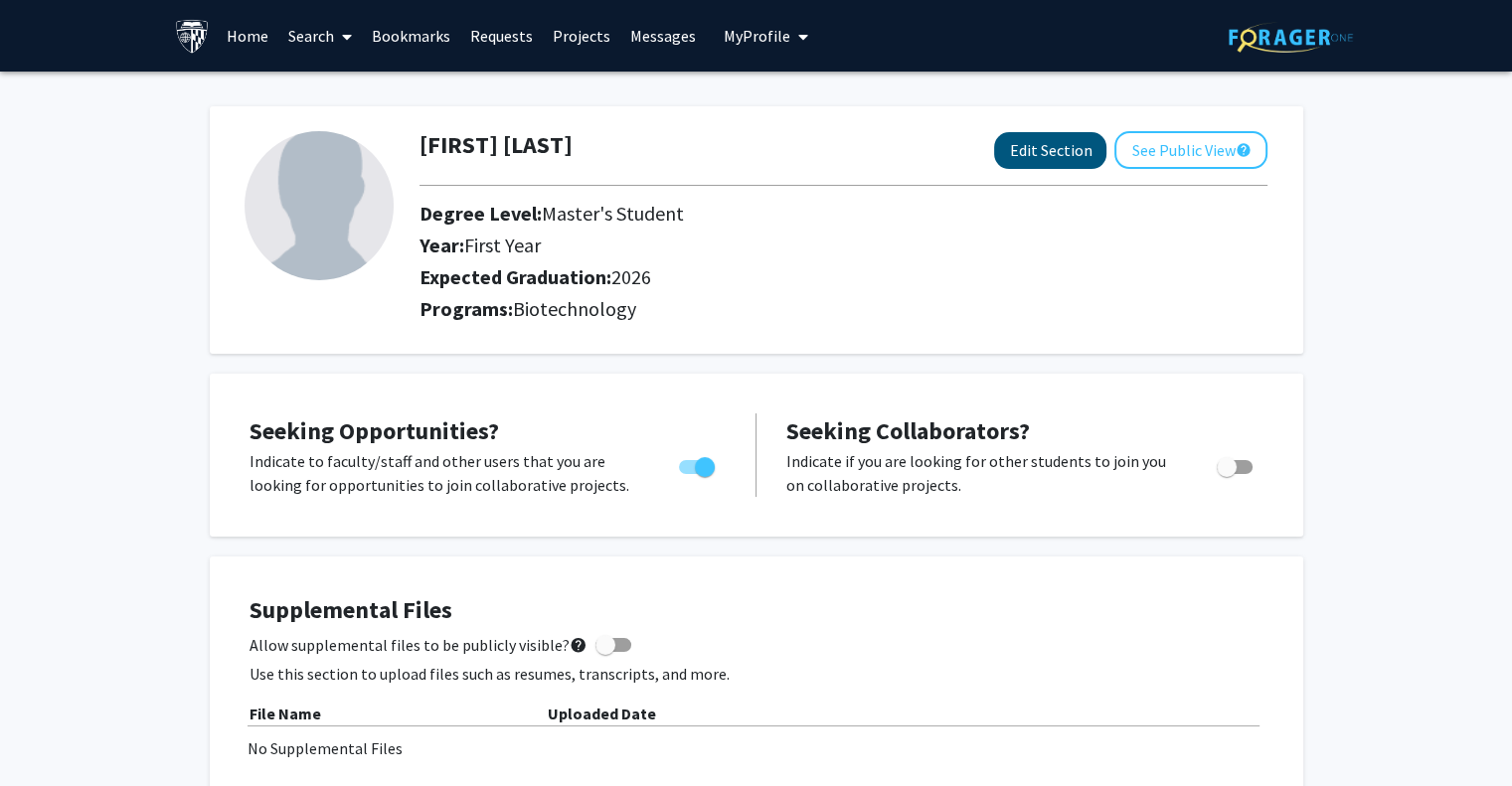 select on "first_year" 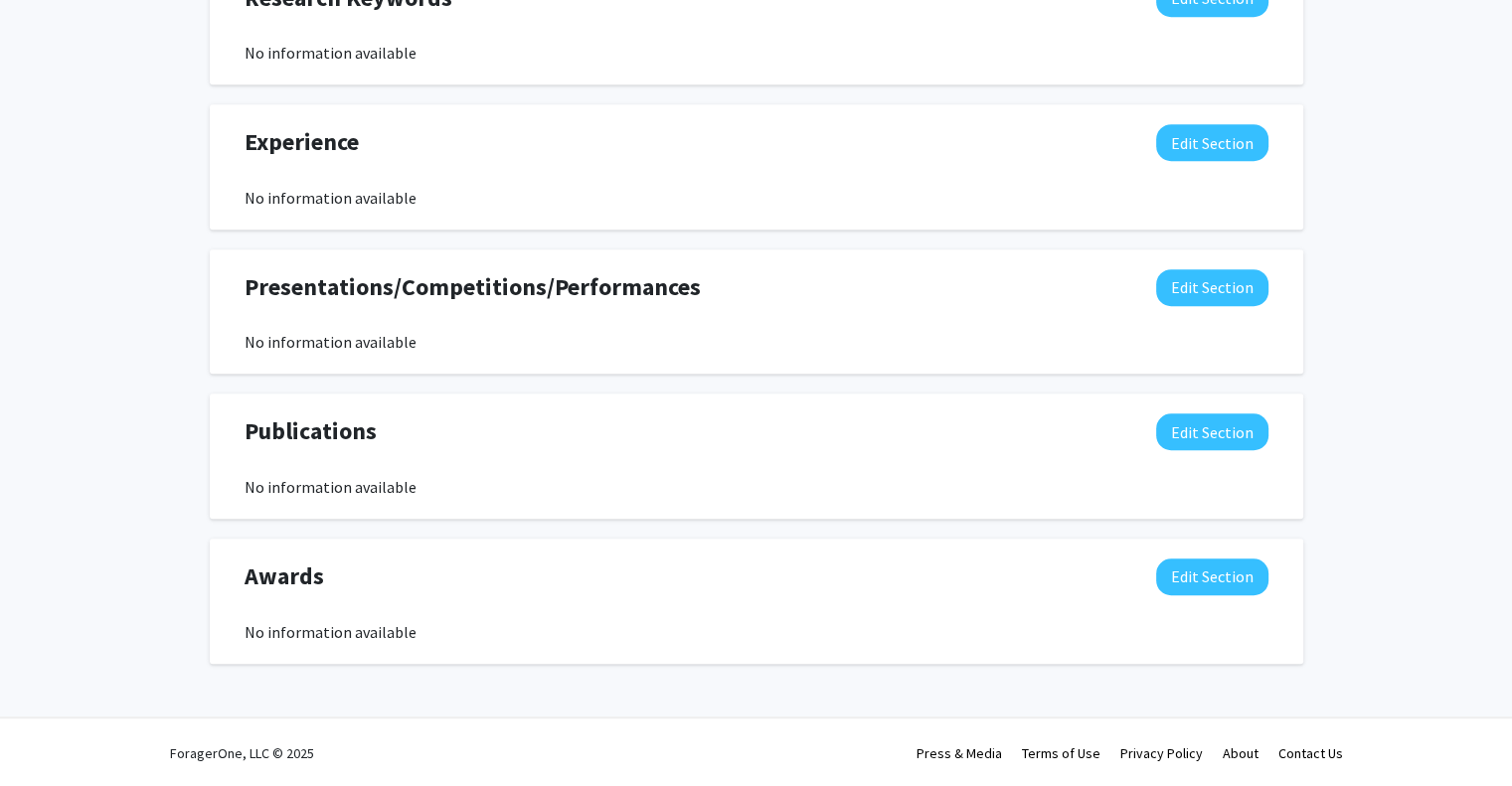 scroll, scrollTop: 0, scrollLeft: 0, axis: both 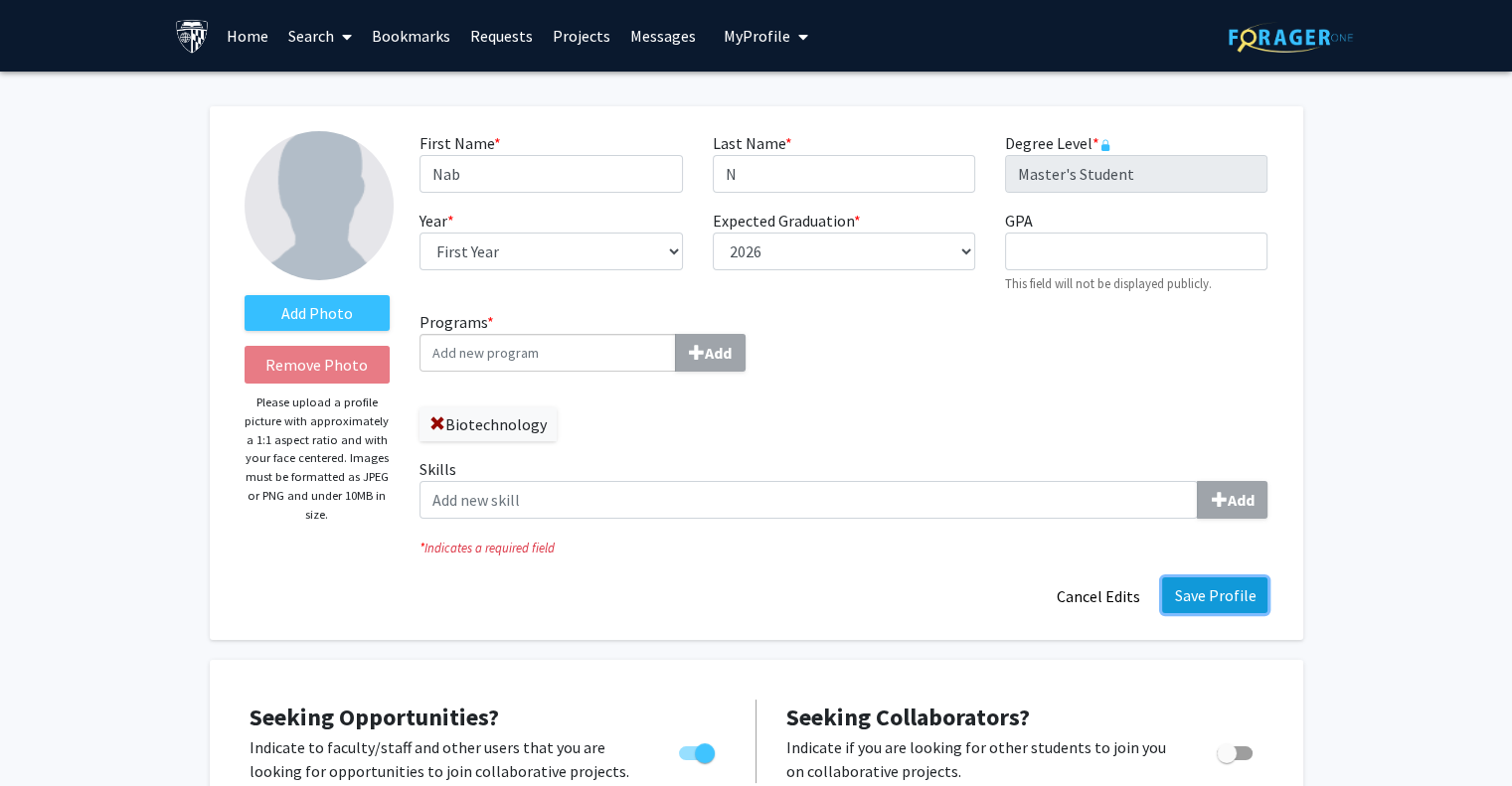 click on "Save Profile" 